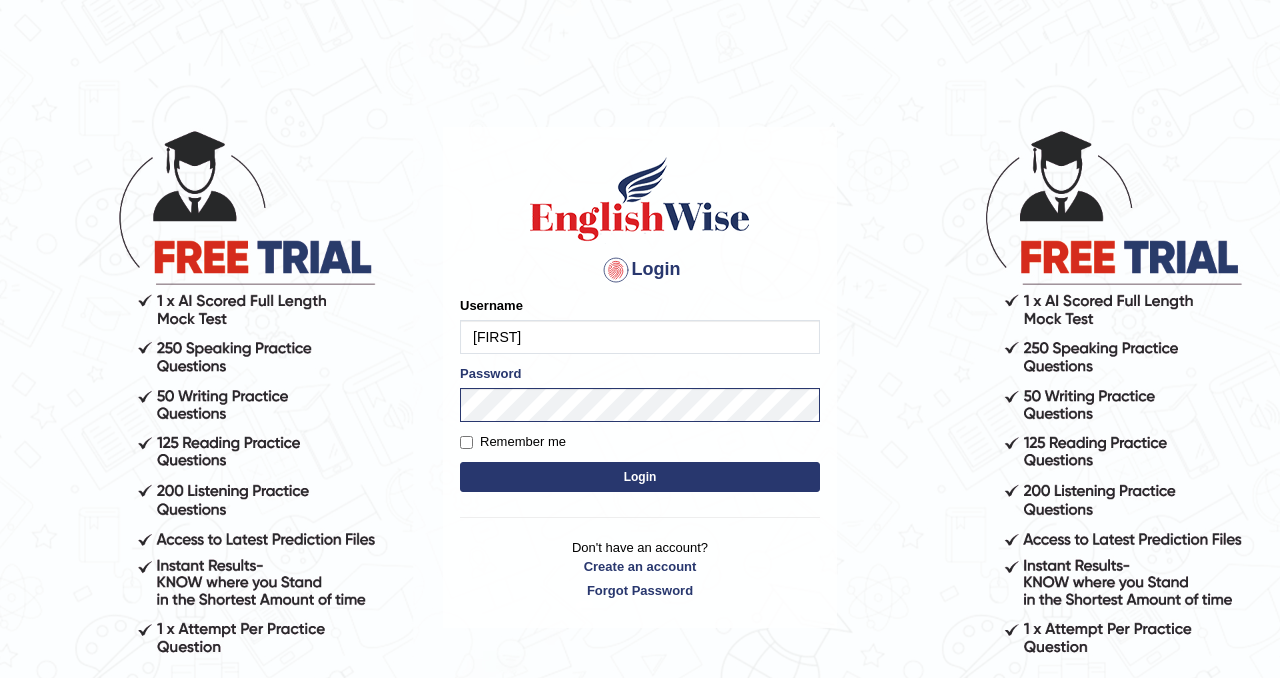 scroll, scrollTop: 0, scrollLeft: 0, axis: both 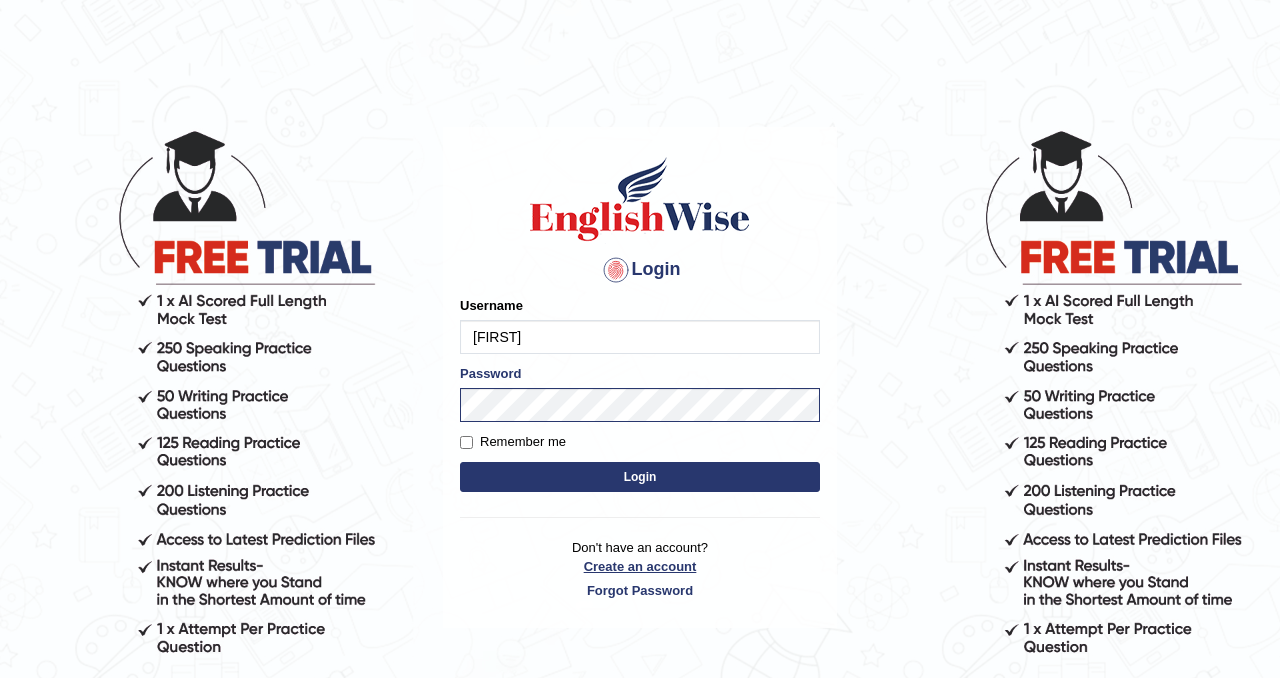 click on "Create an account" at bounding box center [640, 566] 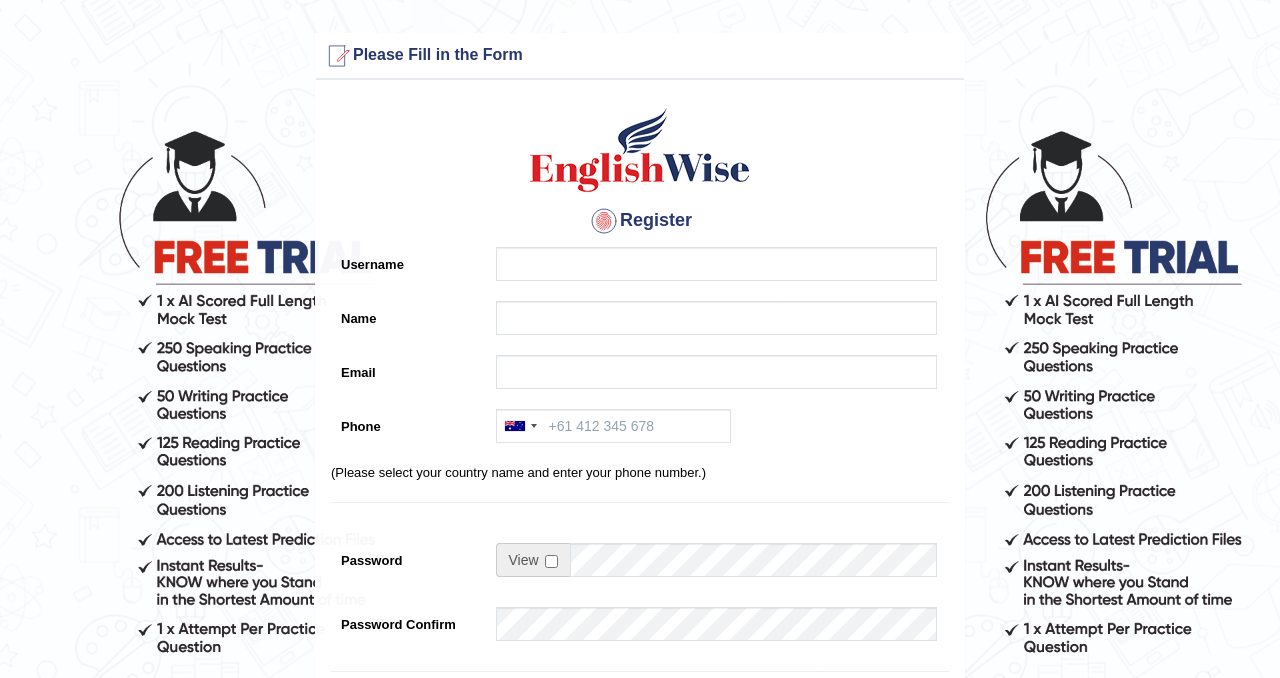 scroll, scrollTop: 0, scrollLeft: 0, axis: both 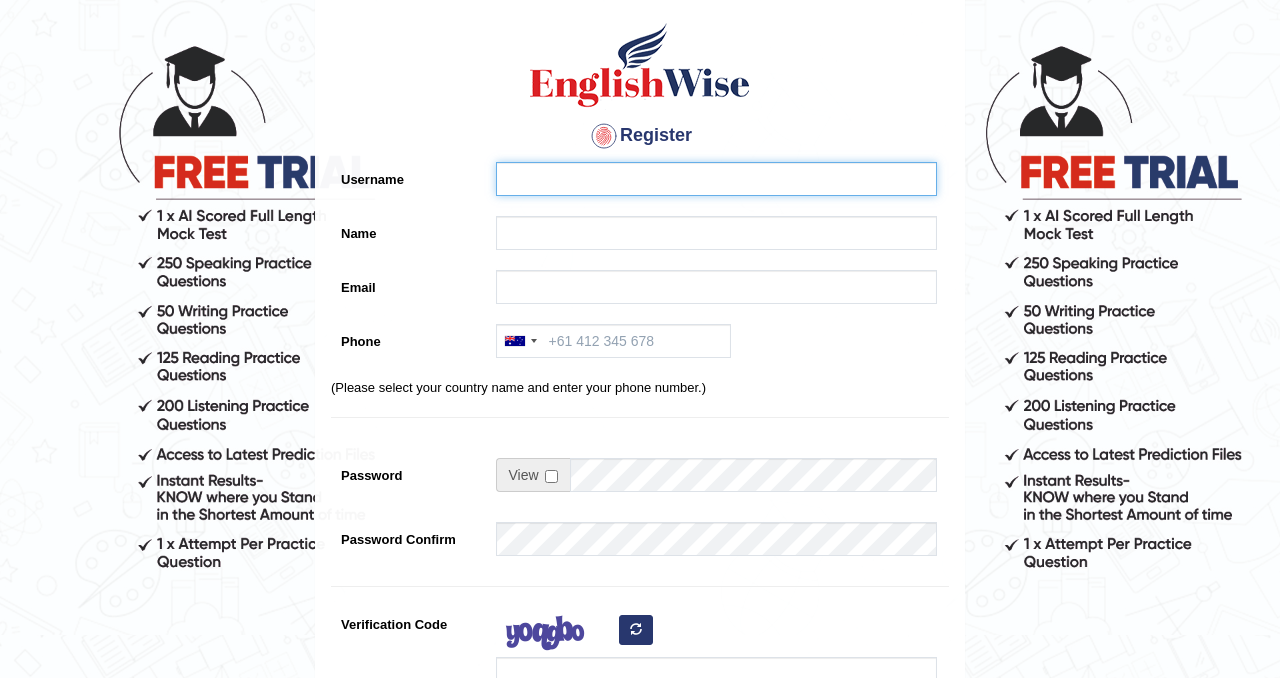 type on "nagindra" 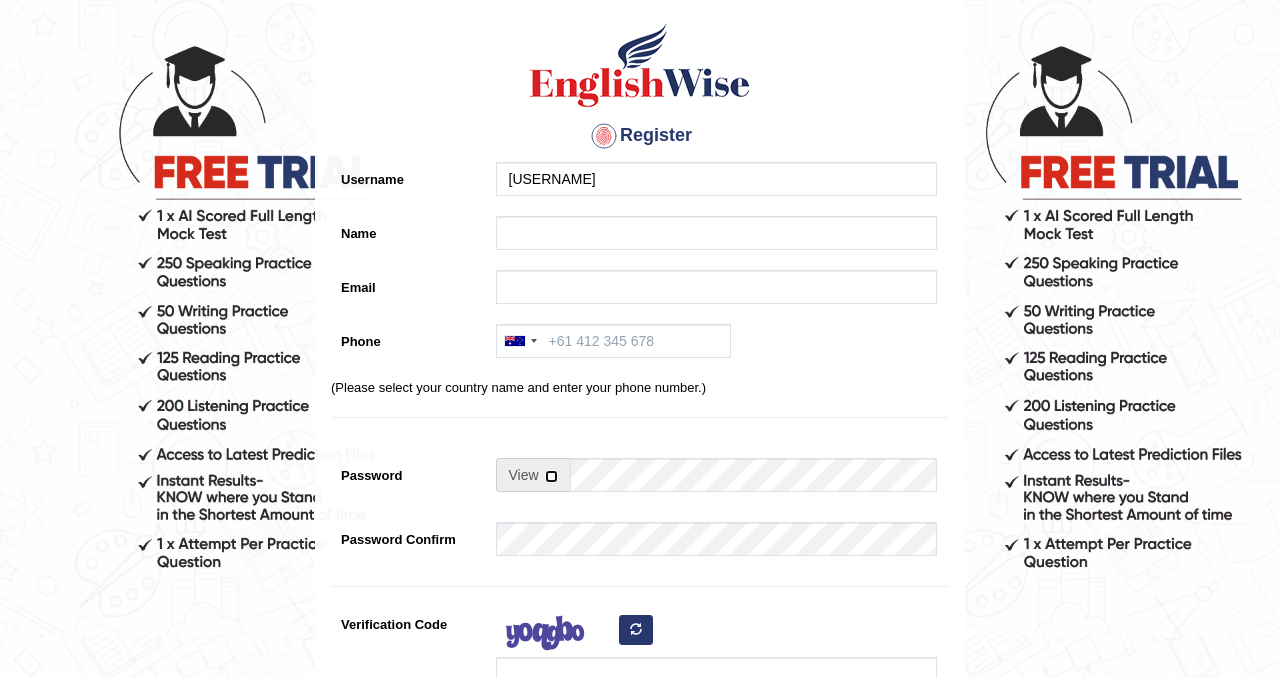 click at bounding box center (551, 476) 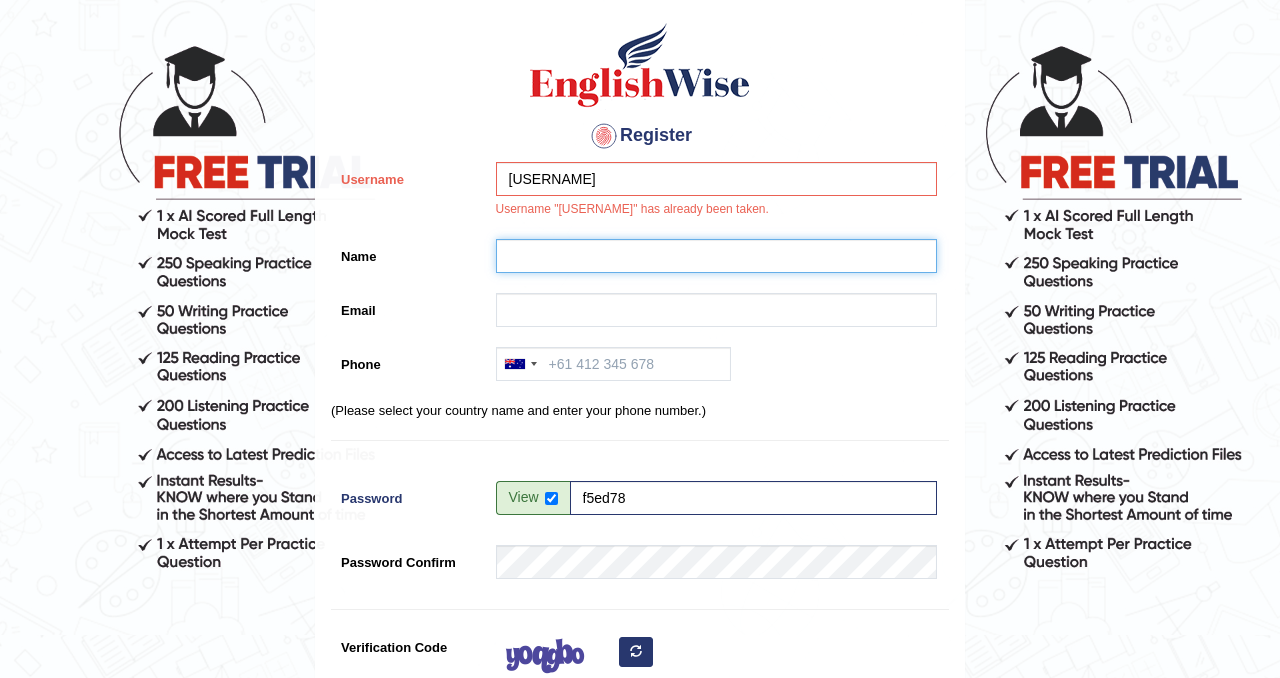 click on "Name" at bounding box center (716, 256) 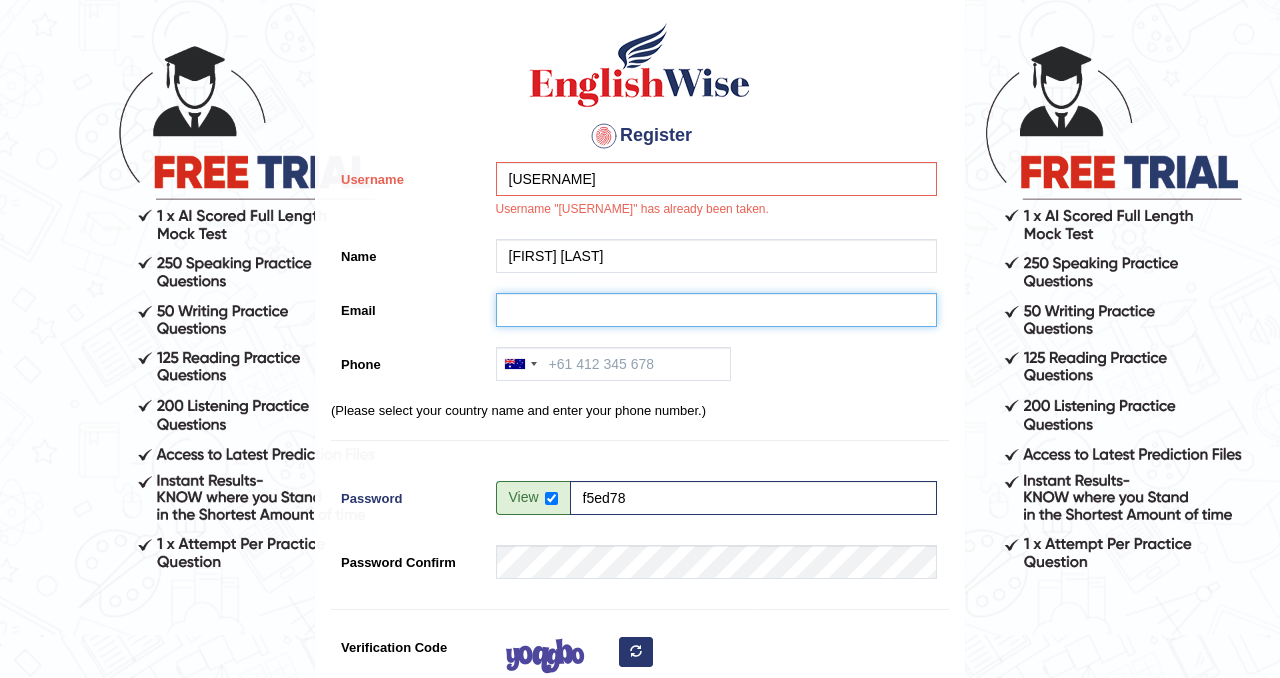 type on "kharelnp11@gmail.com" 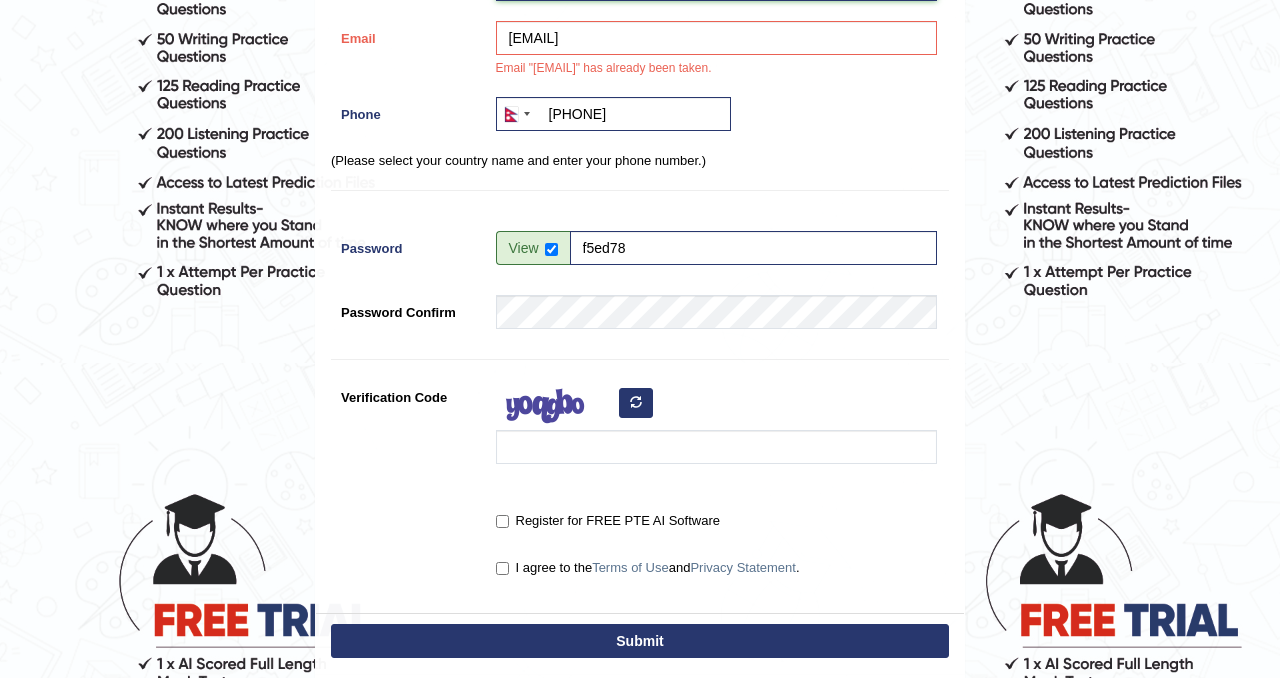 scroll, scrollTop: 370, scrollLeft: 0, axis: vertical 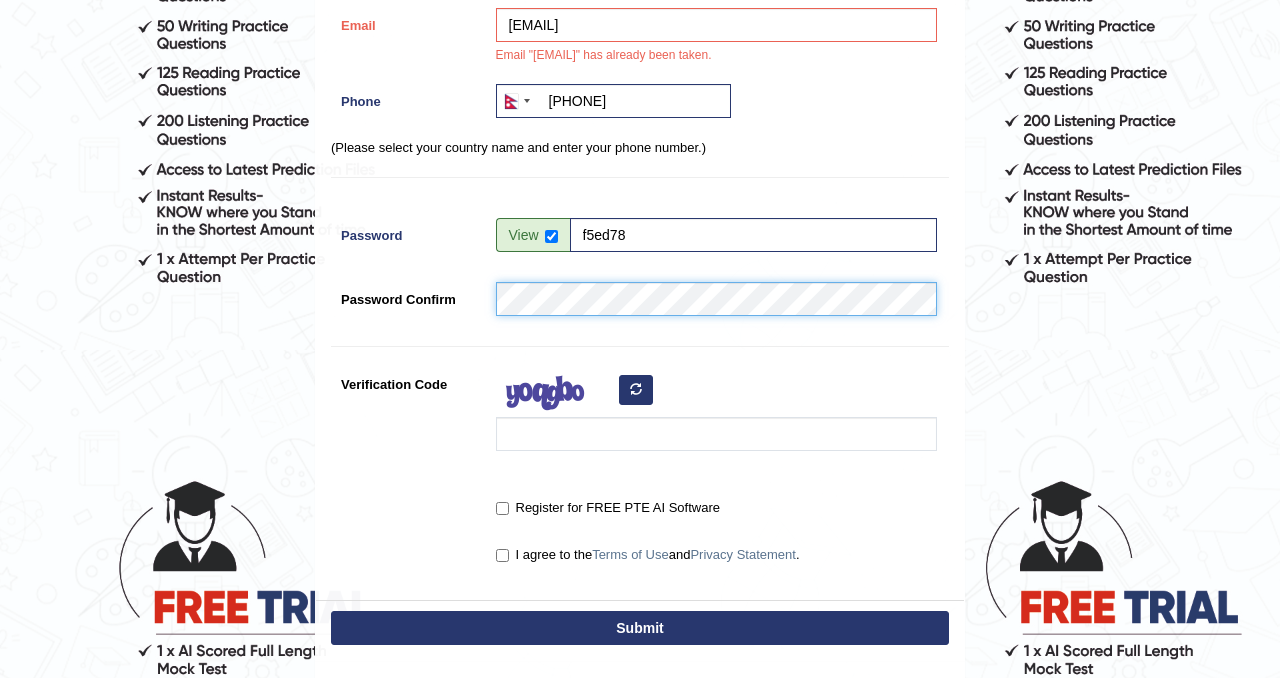 type on "nagindra" 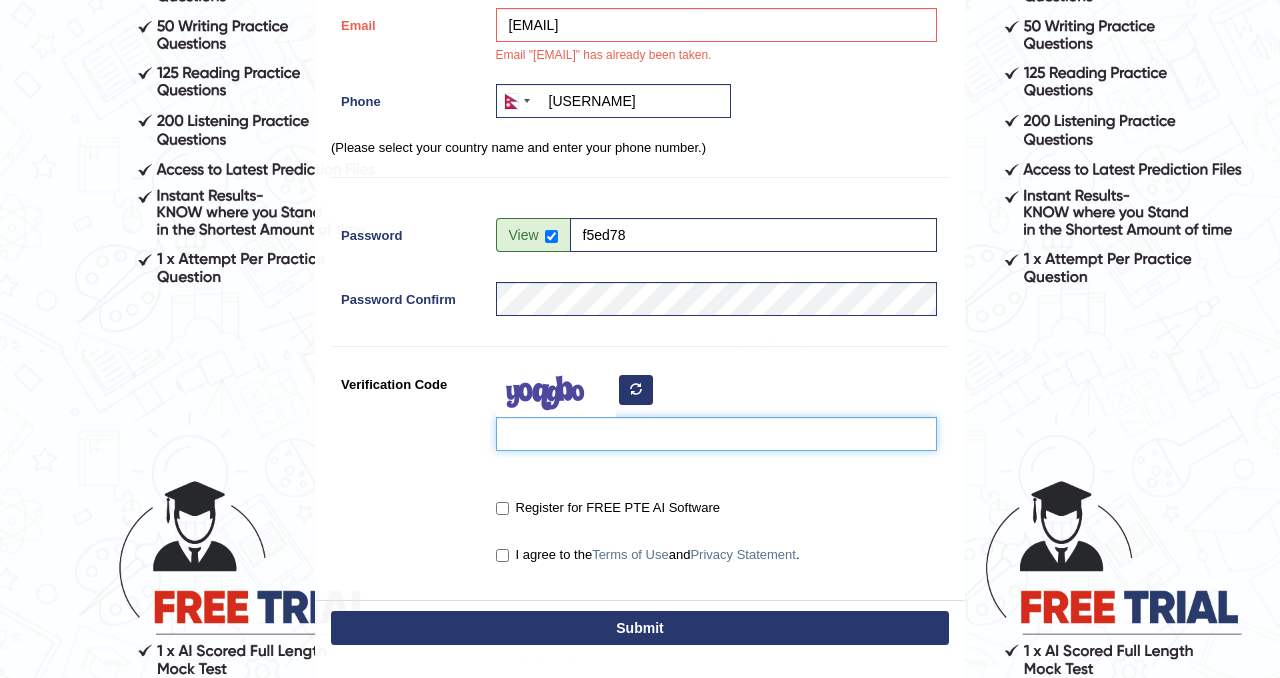 click on "Verification Code" at bounding box center [716, 434] 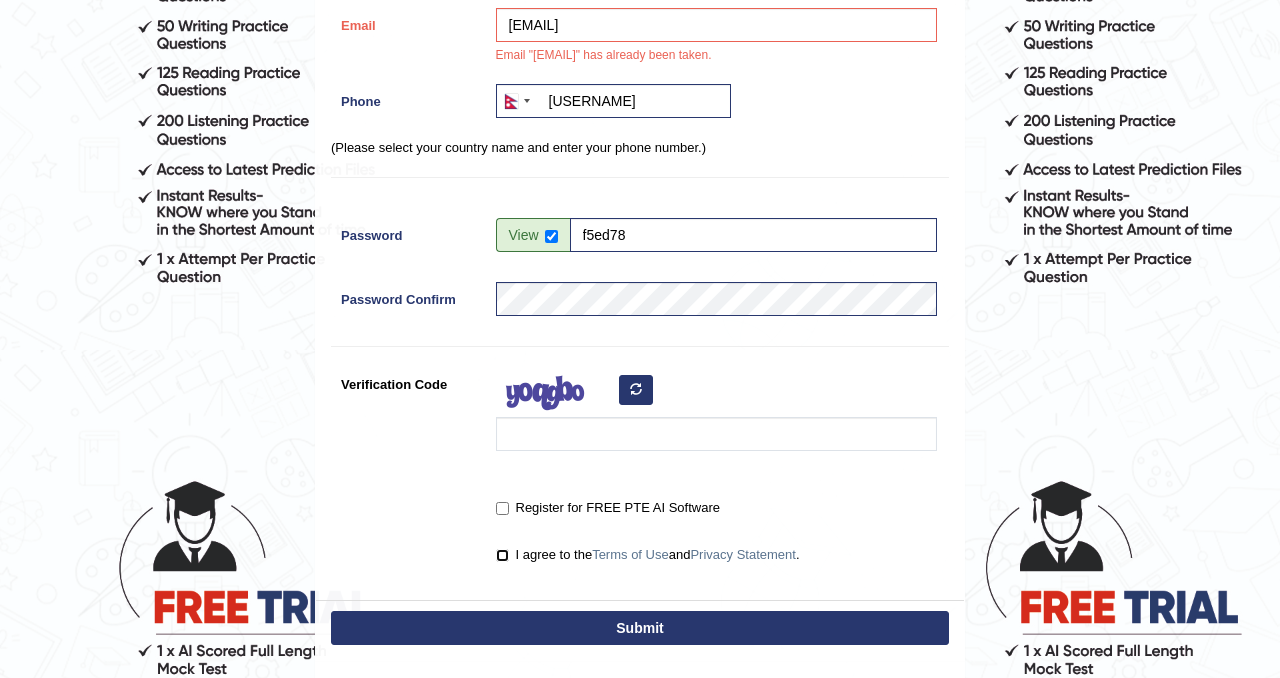 click on "I agree to the  Terms of Use  and  Privacy Statement ." at bounding box center [502, 555] 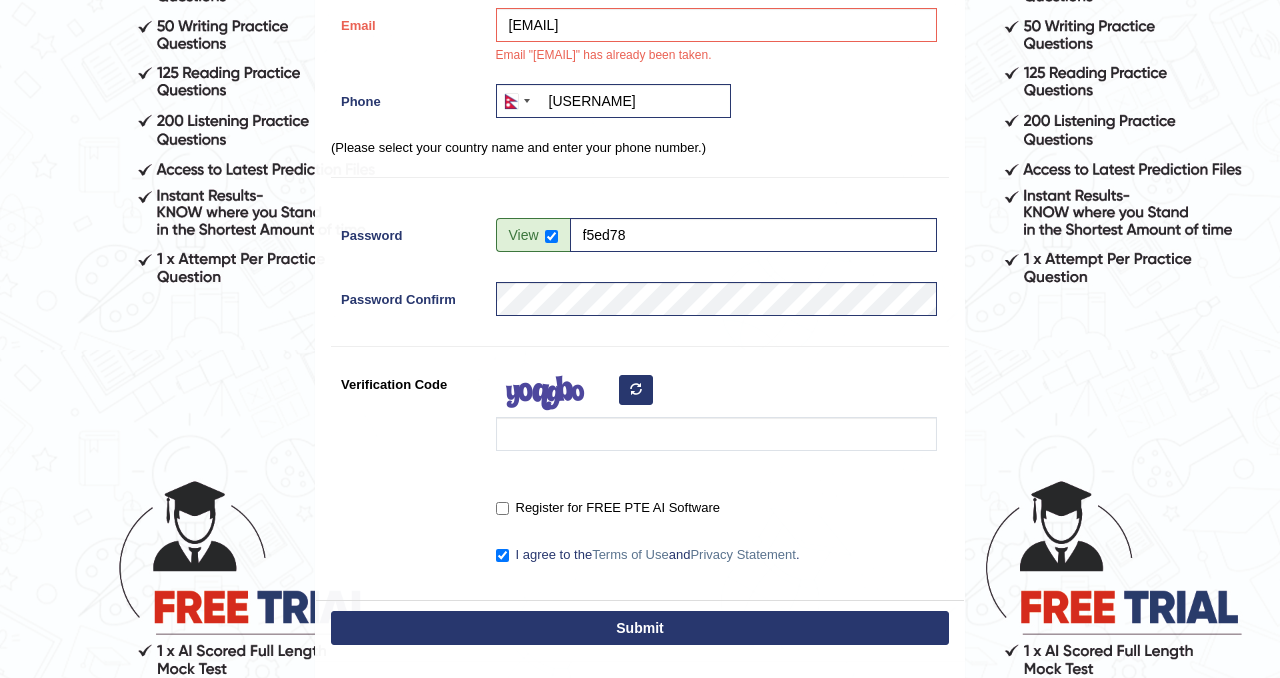 click on "Submit" at bounding box center (640, 628) 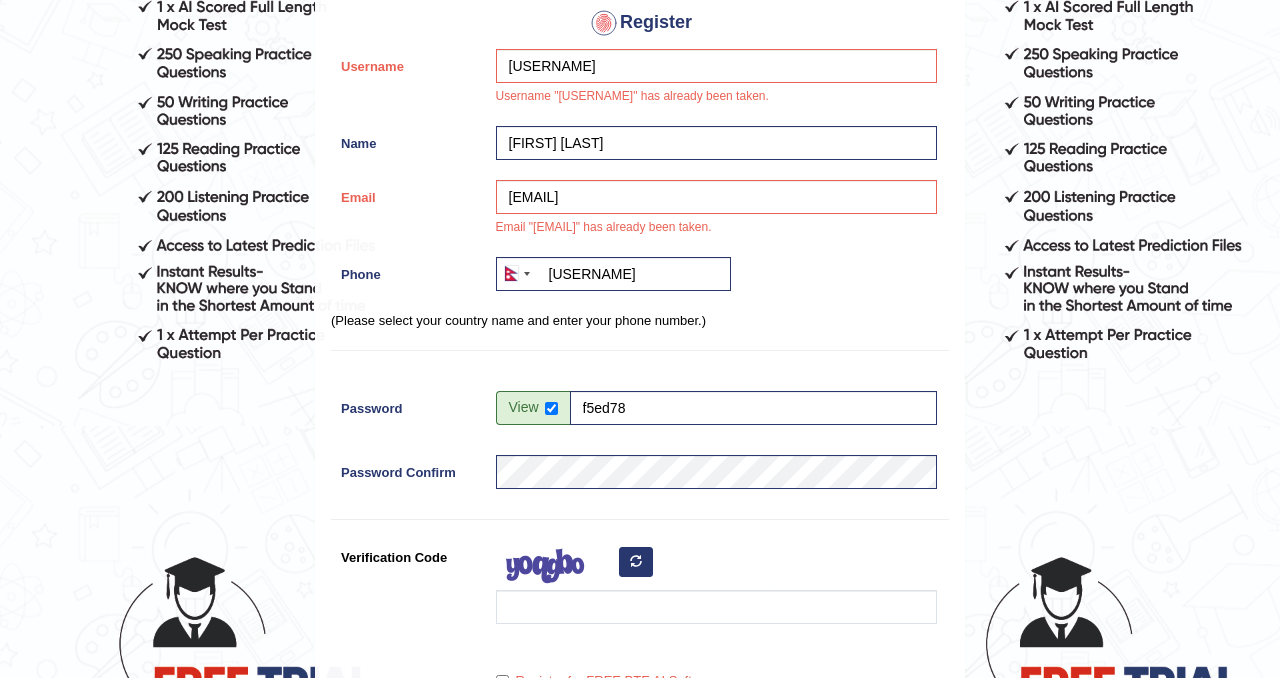 scroll, scrollTop: 263, scrollLeft: 0, axis: vertical 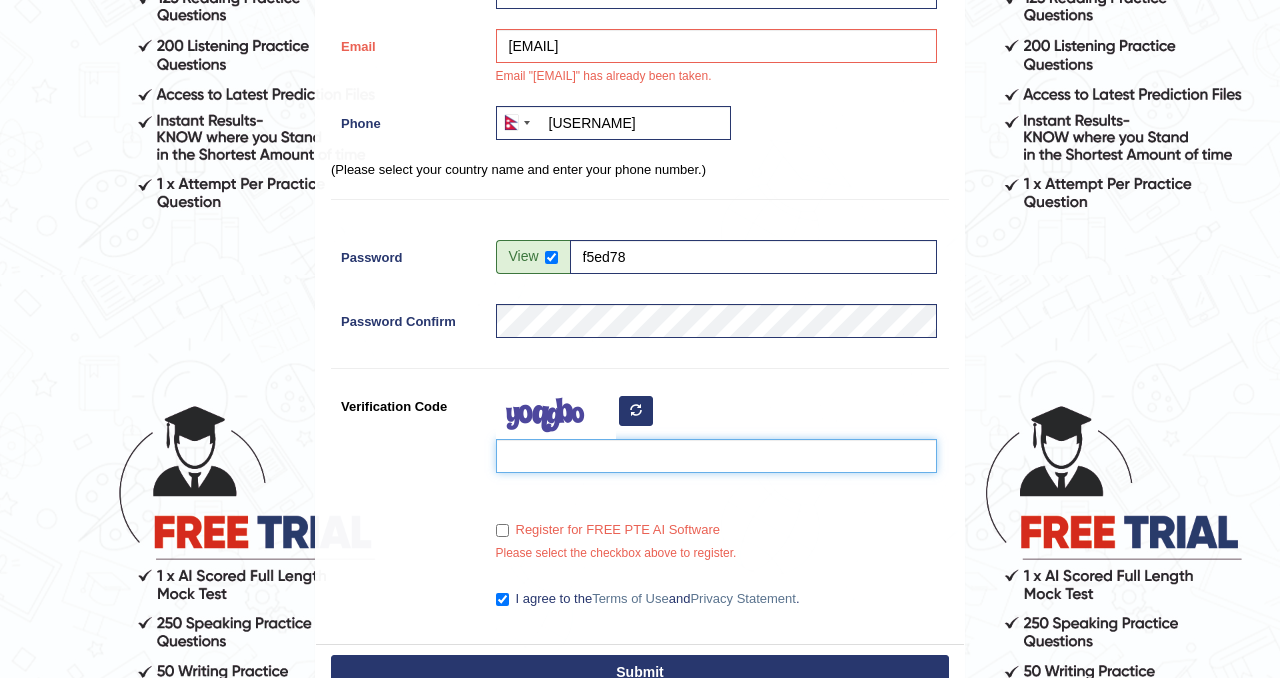 click on "Verification Code" at bounding box center (716, 456) 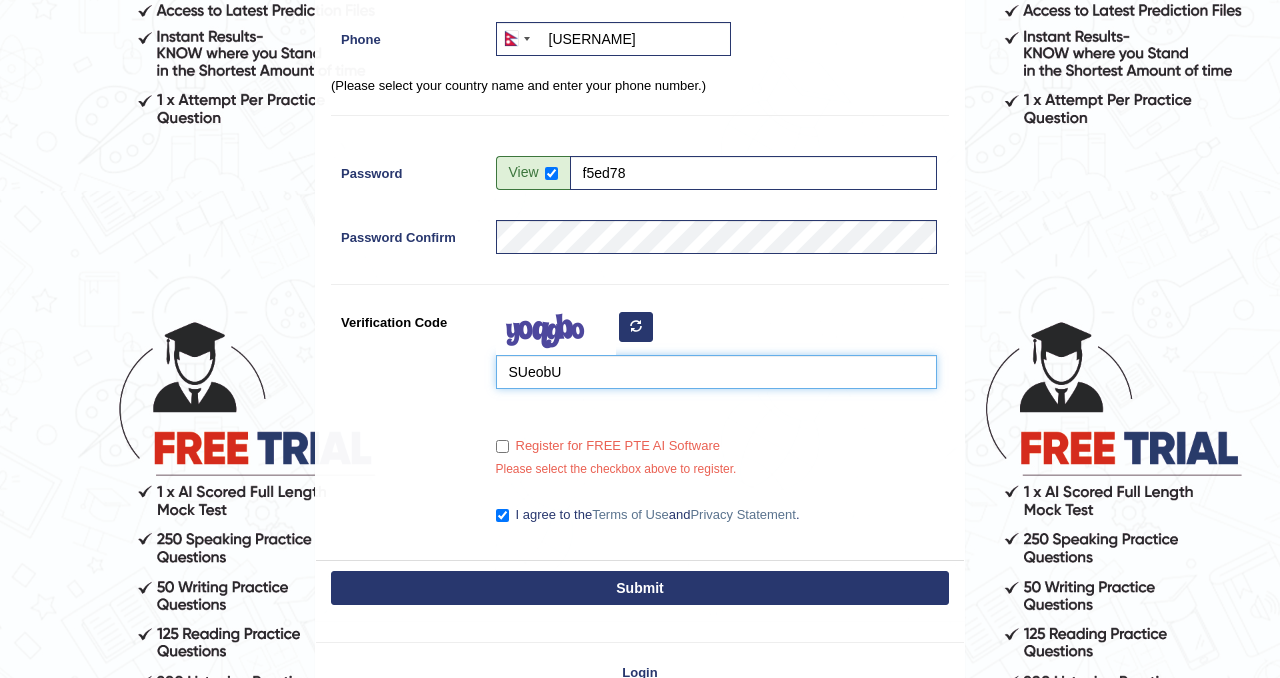 scroll, scrollTop: 533, scrollLeft: 0, axis: vertical 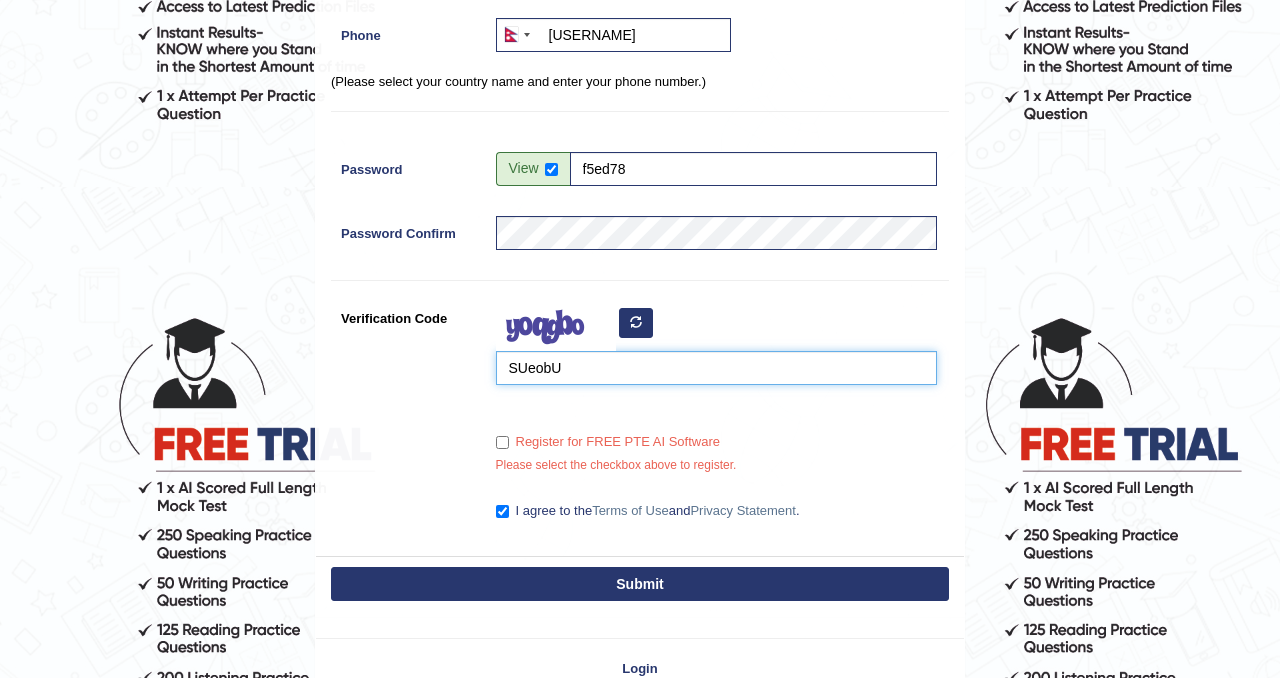 type on "SUeobU" 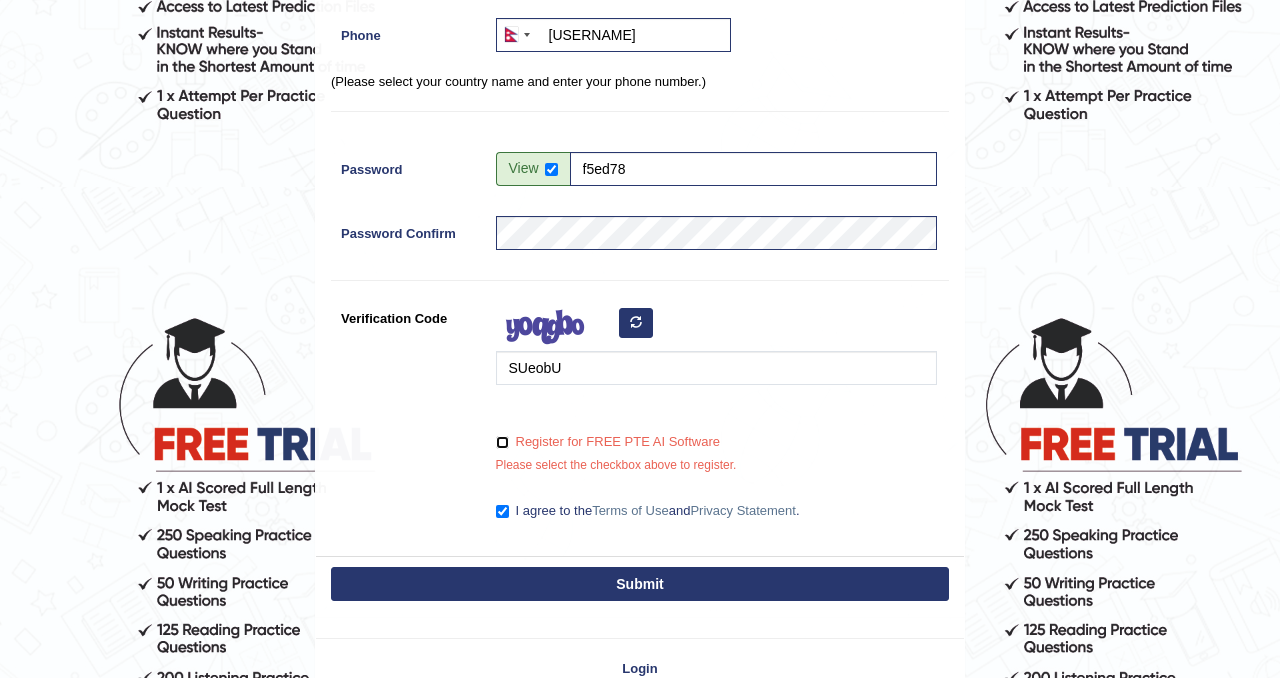 click on "Register for FREE PTE AI Software" at bounding box center (502, 442) 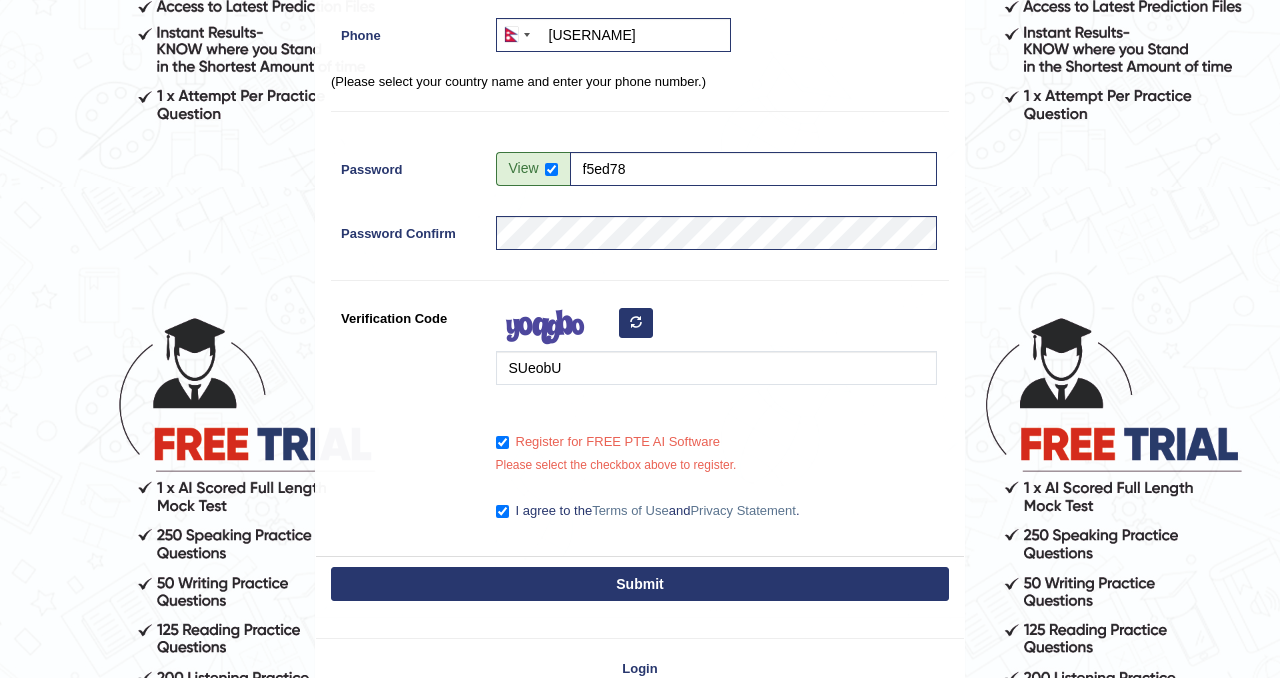 click on "Submit" at bounding box center [640, 584] 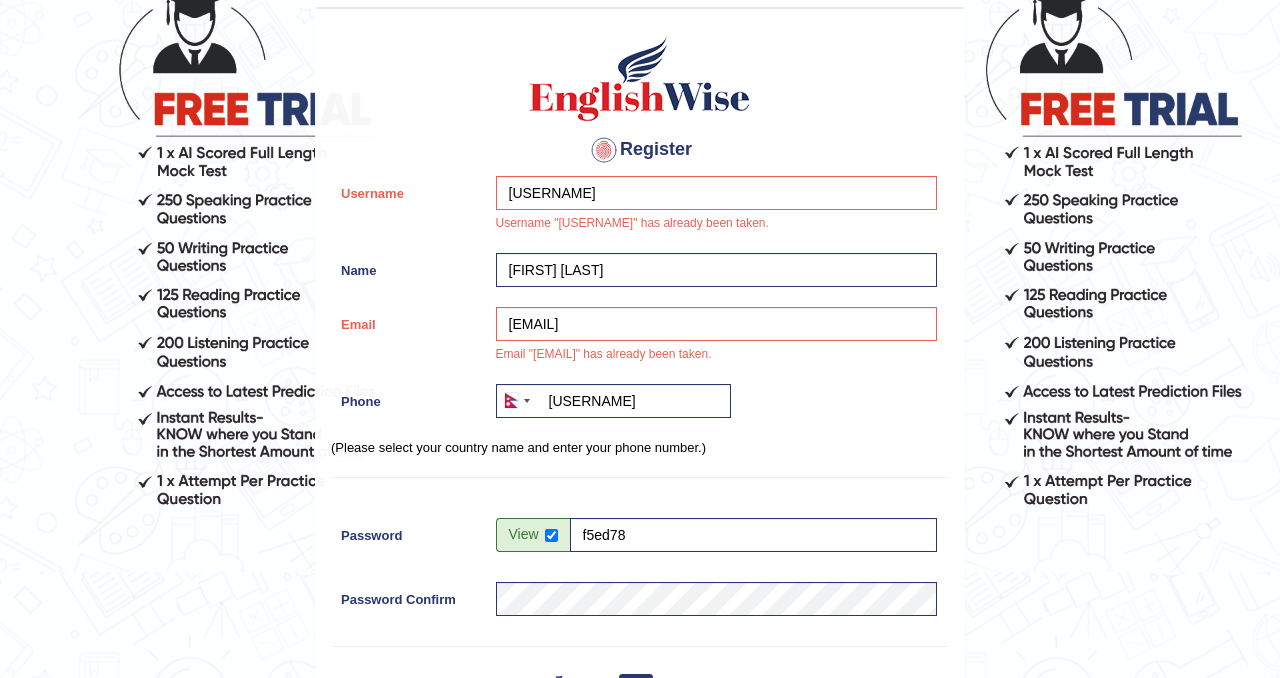 scroll, scrollTop: 142, scrollLeft: 0, axis: vertical 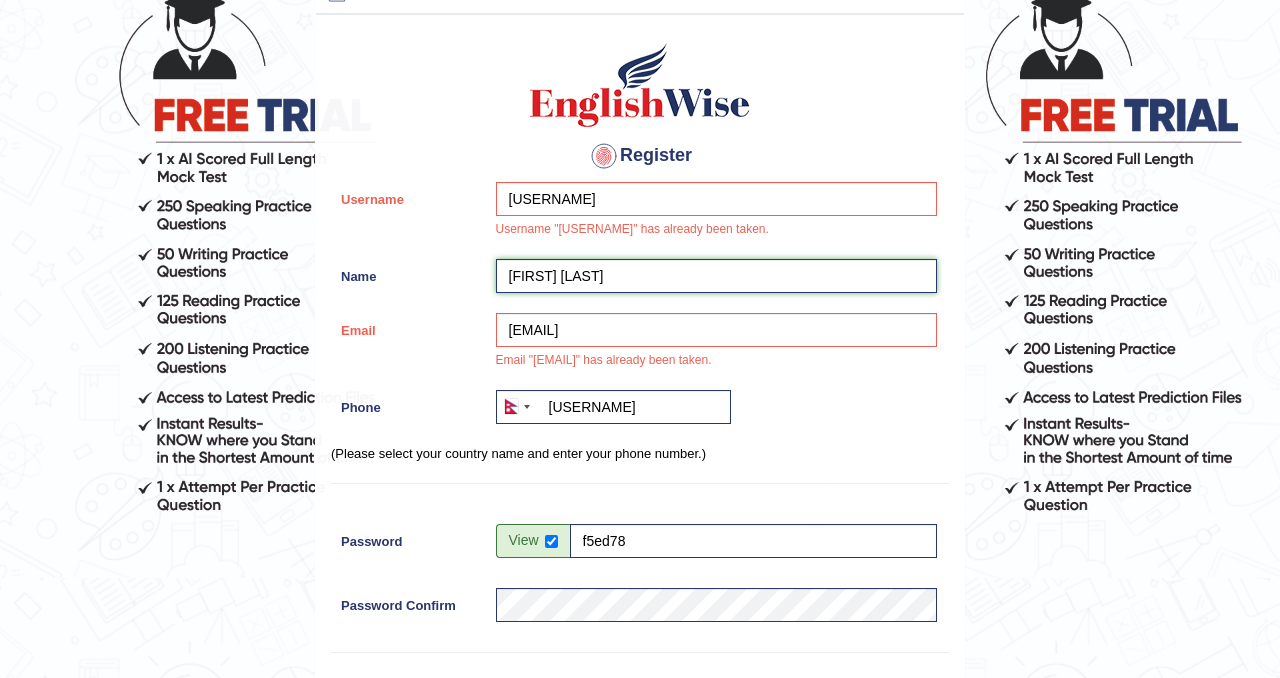 click on "nagindra kharel" at bounding box center (716, 276) 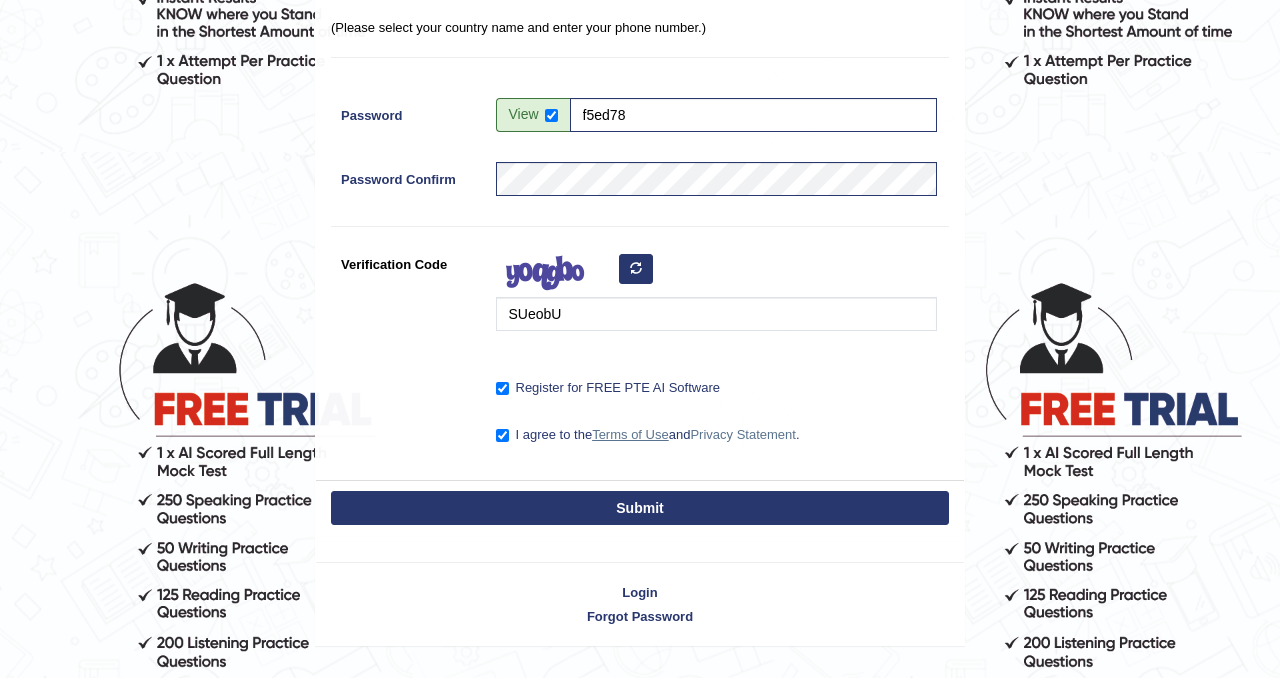 scroll, scrollTop: 617, scrollLeft: 0, axis: vertical 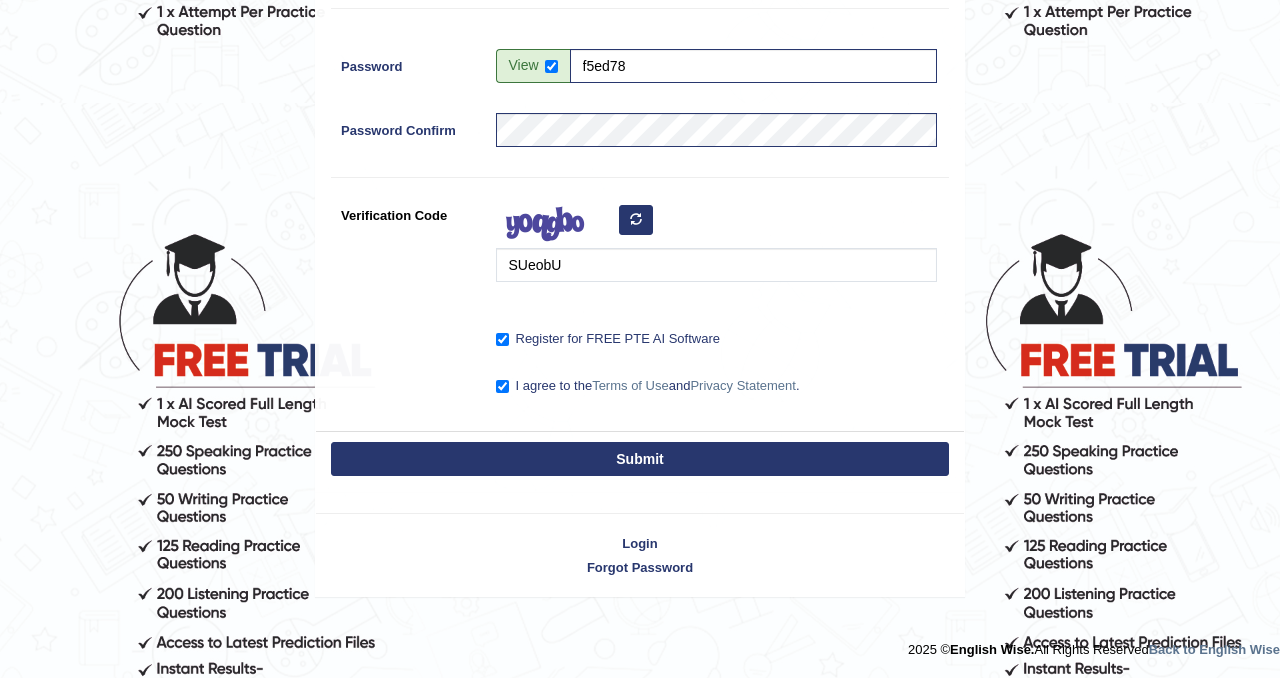 click on "Submit" at bounding box center [640, 459] 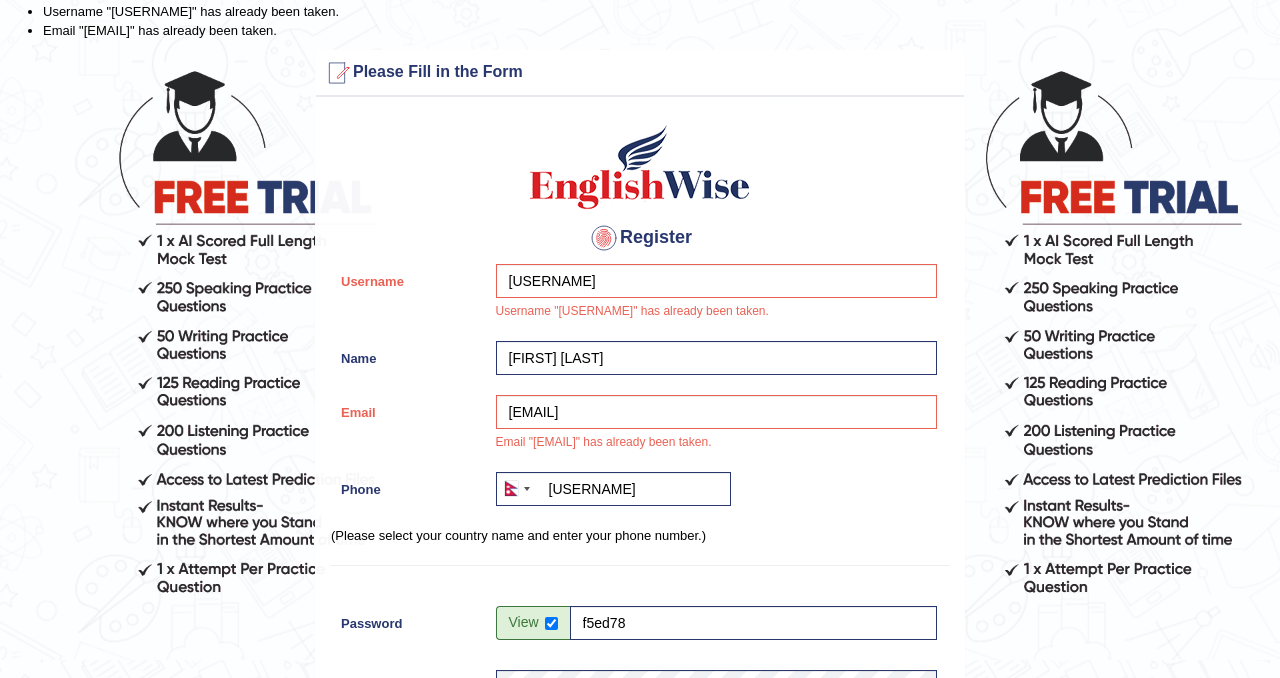 scroll, scrollTop: 57, scrollLeft: 0, axis: vertical 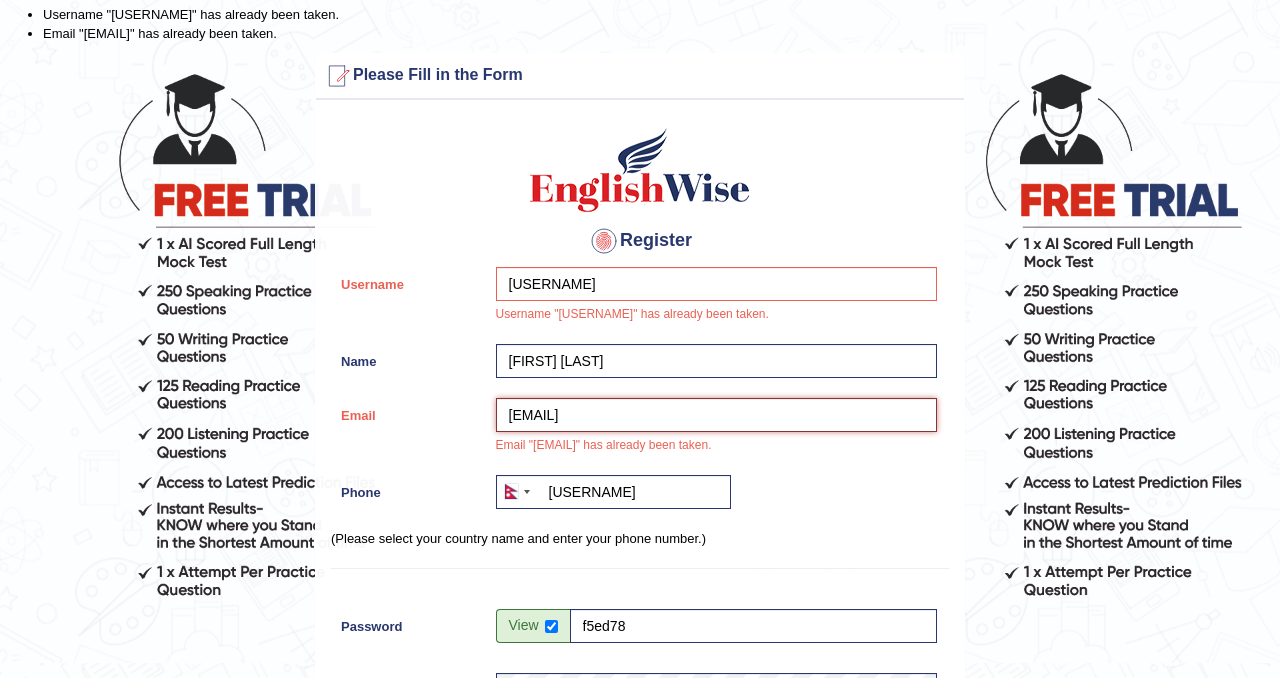 click on "kharelnp11@gmail.com" at bounding box center (716, 415) 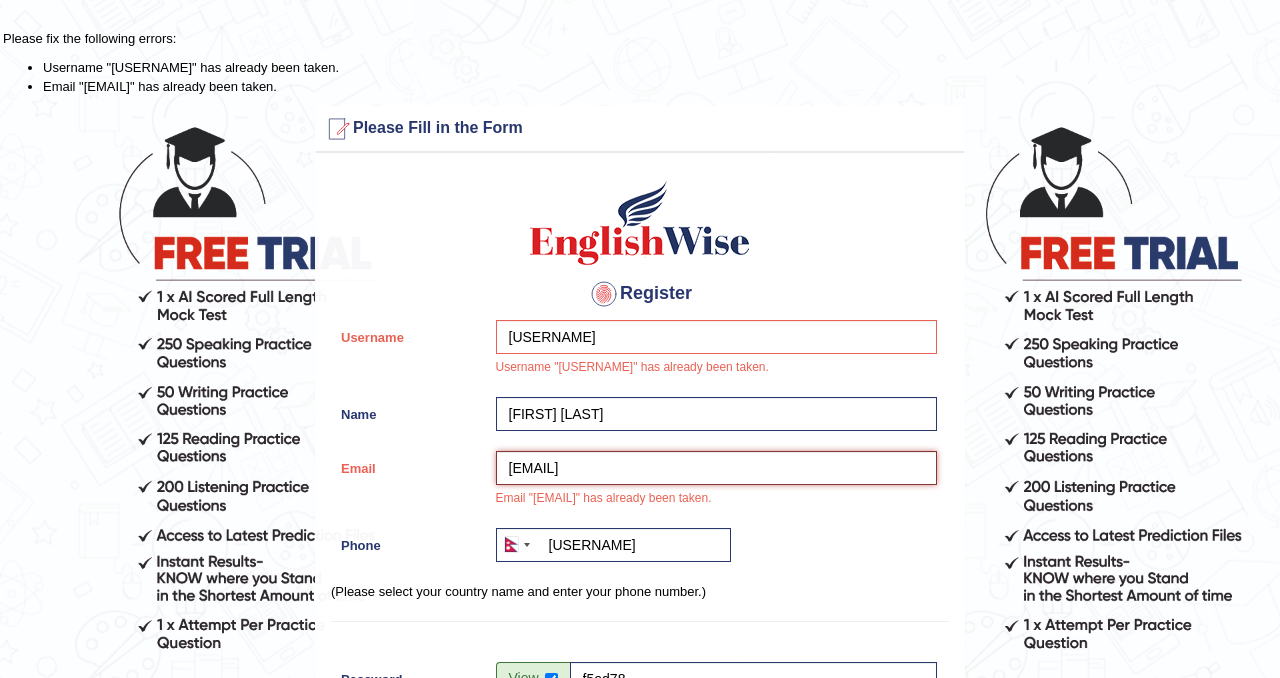 scroll, scrollTop: 0, scrollLeft: 0, axis: both 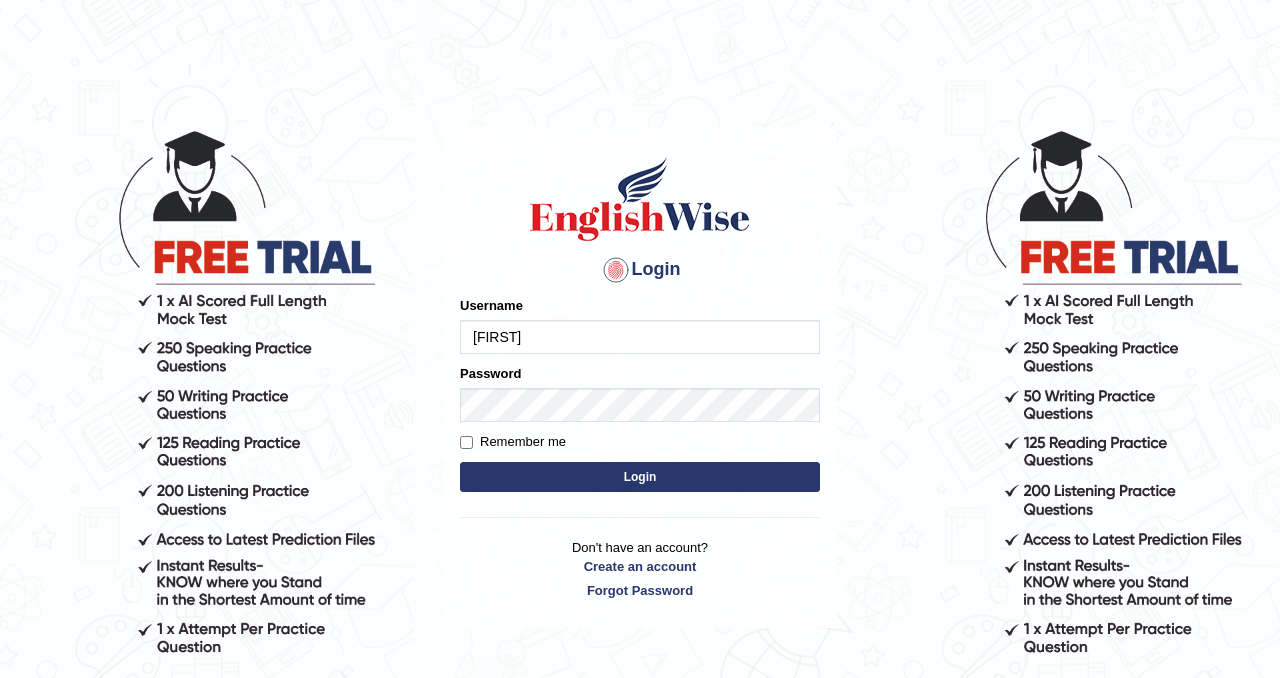 click on "Login" at bounding box center [640, 477] 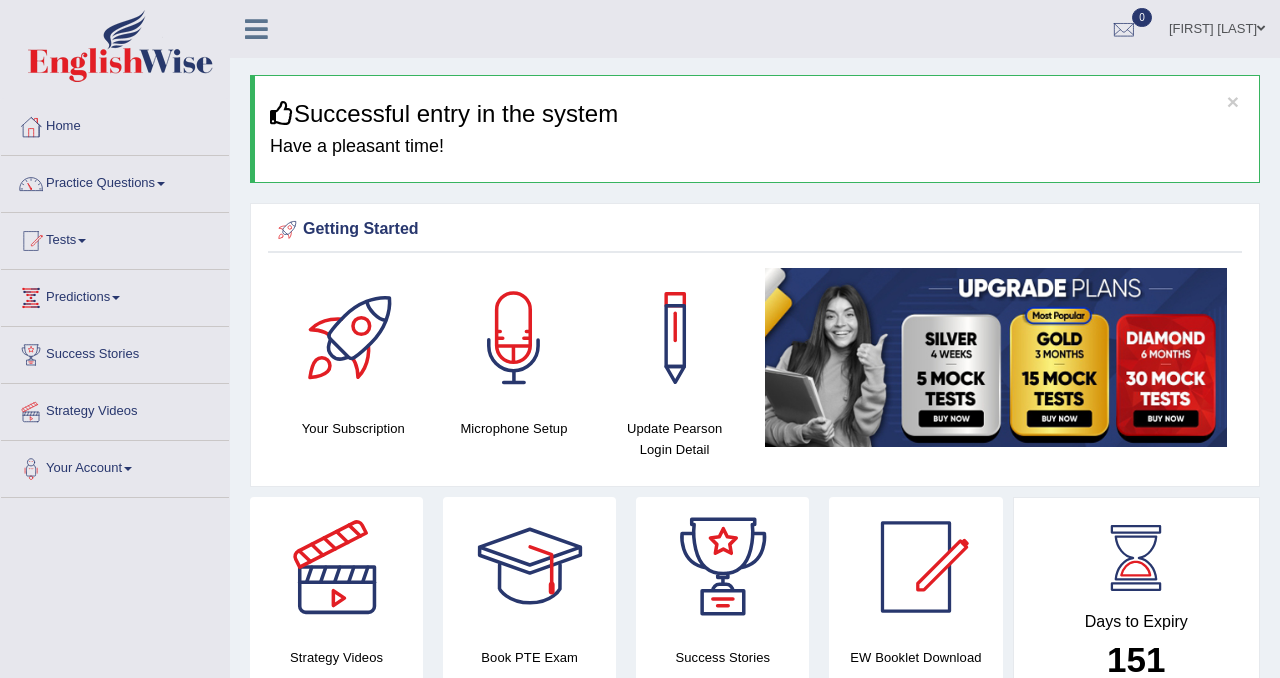 scroll, scrollTop: 580, scrollLeft: 0, axis: vertical 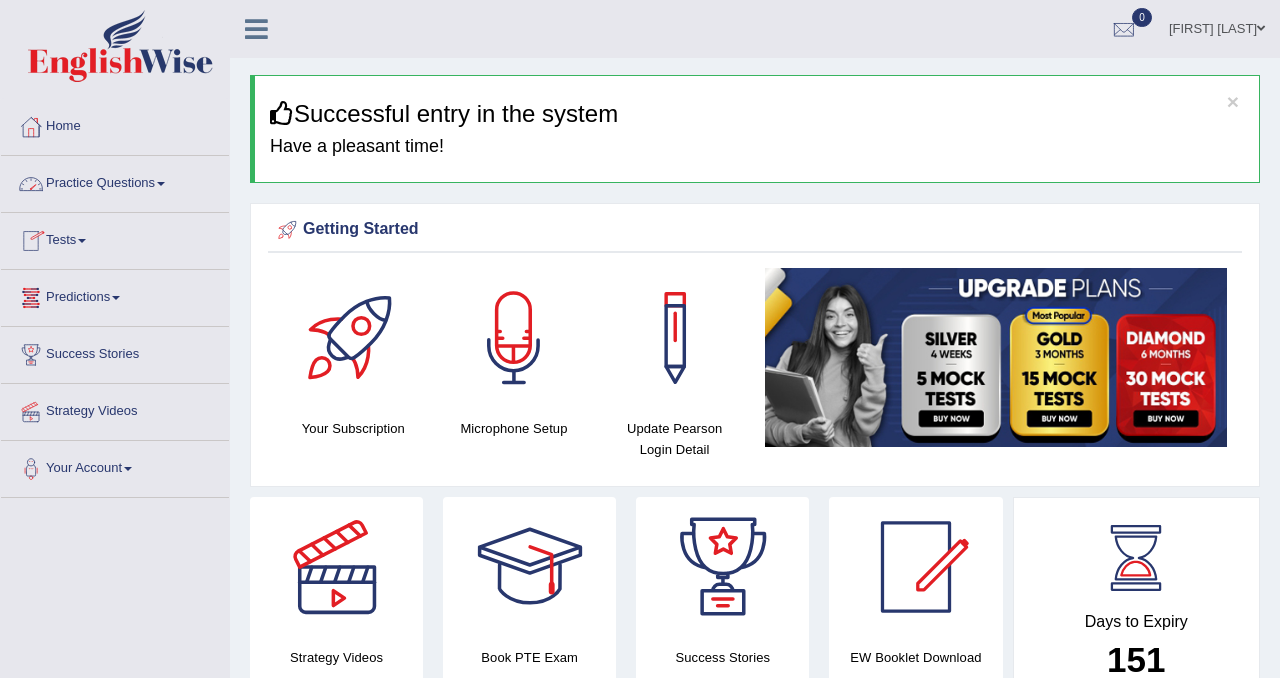 click on "Practice Questions" at bounding box center (115, 181) 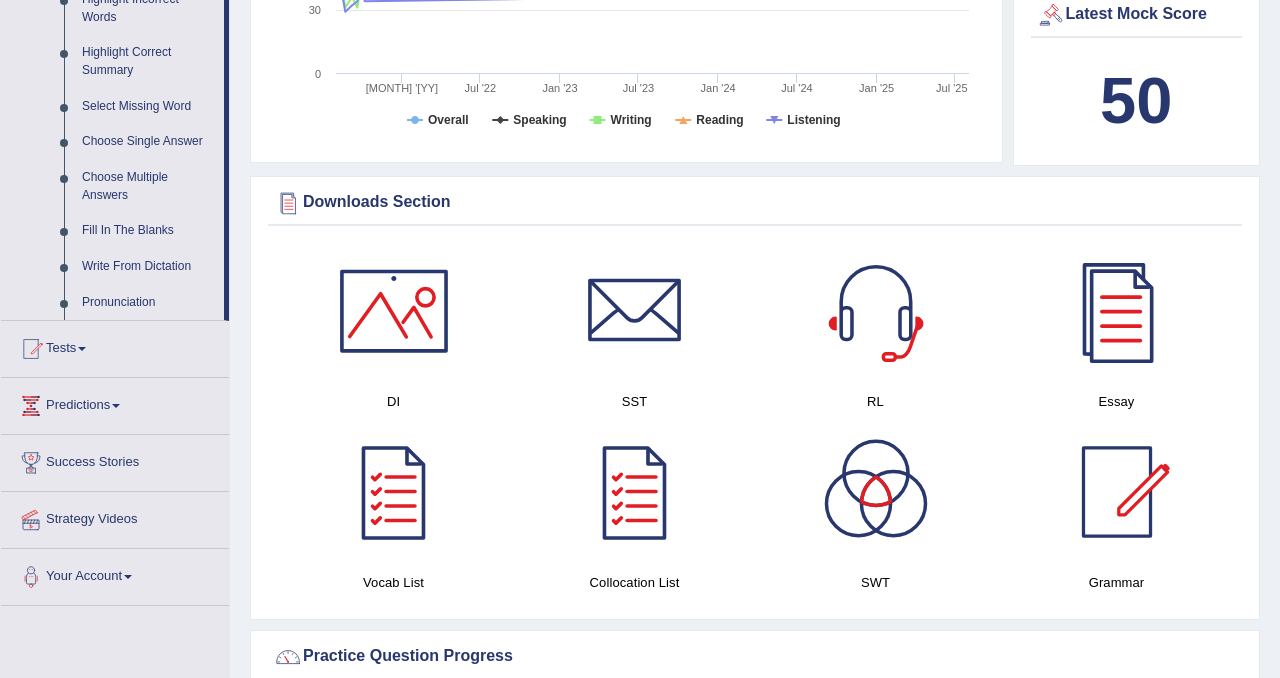 scroll, scrollTop: 1007, scrollLeft: 0, axis: vertical 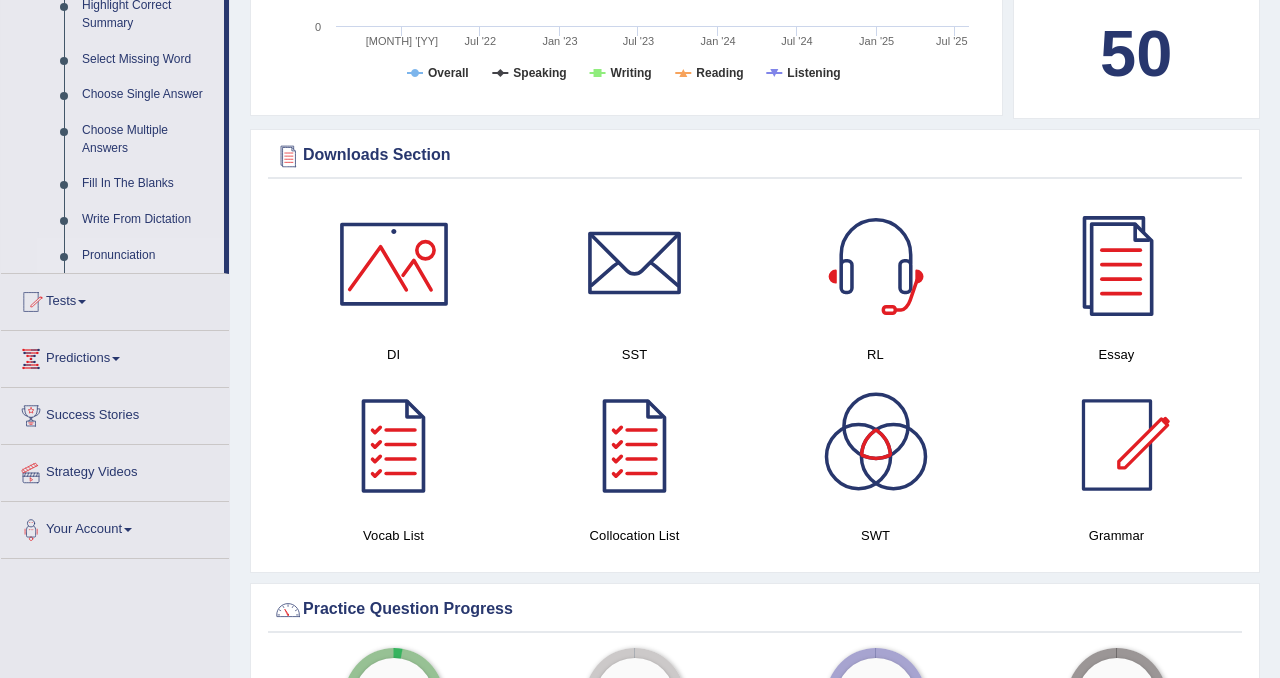 click on "Pronunciation" at bounding box center [148, 256] 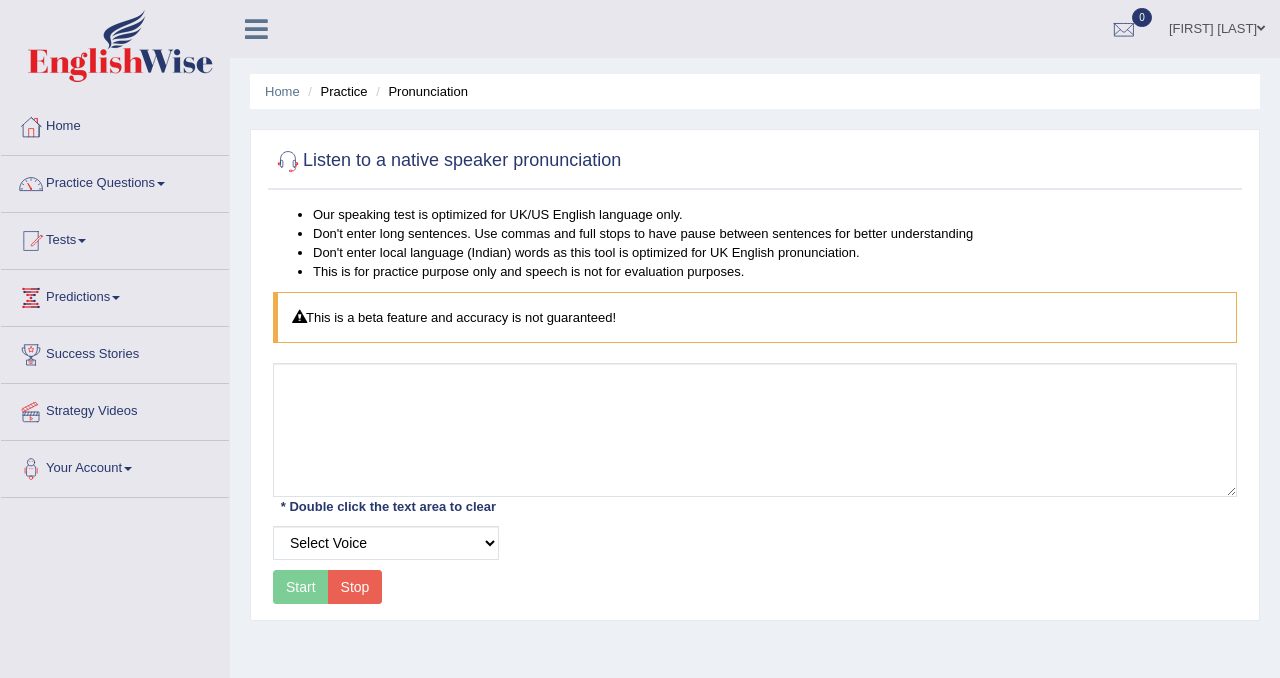 scroll, scrollTop: 0, scrollLeft: 0, axis: both 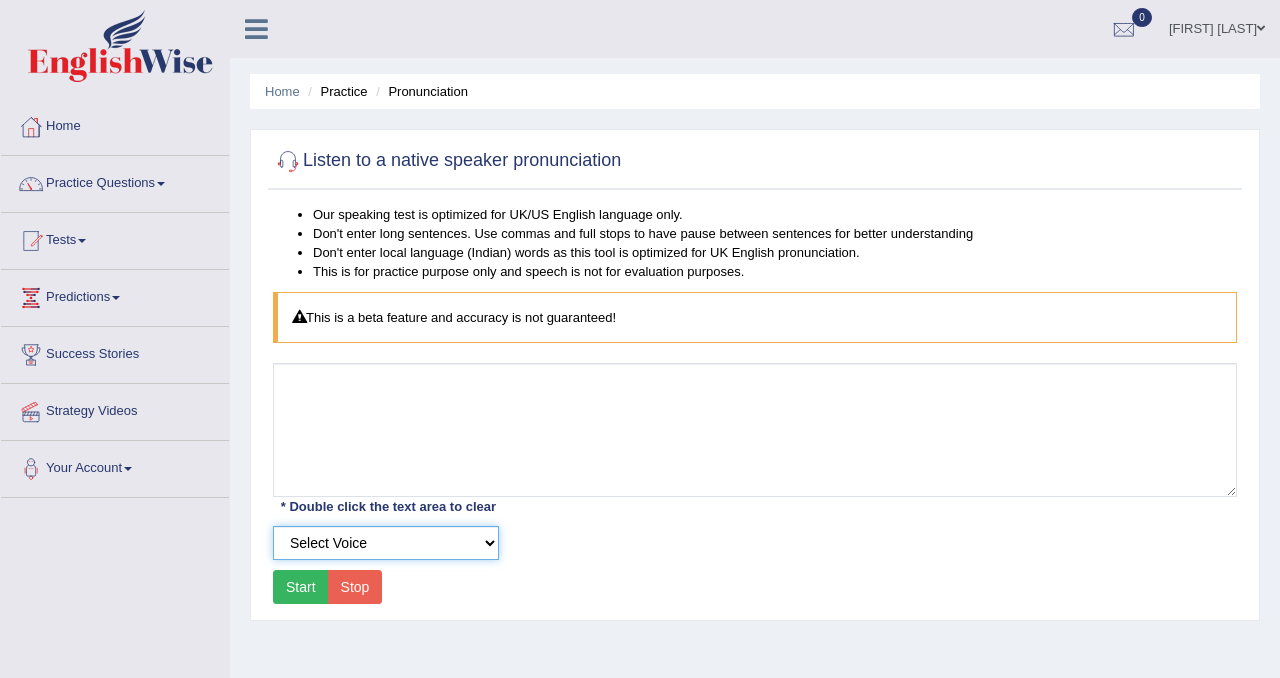 click on "Select Voice  UK English Female  UK English Male" at bounding box center [386, 543] 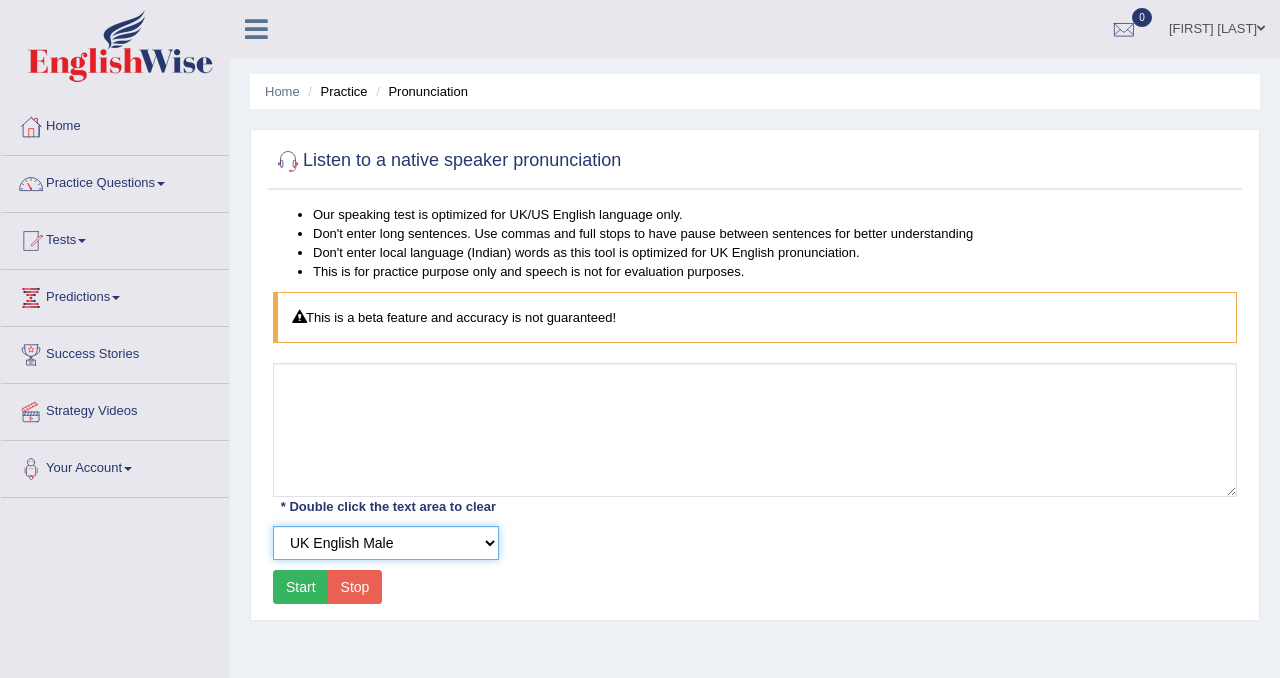 click on "Select Voice  UK English Female  UK English Male" at bounding box center (386, 543) 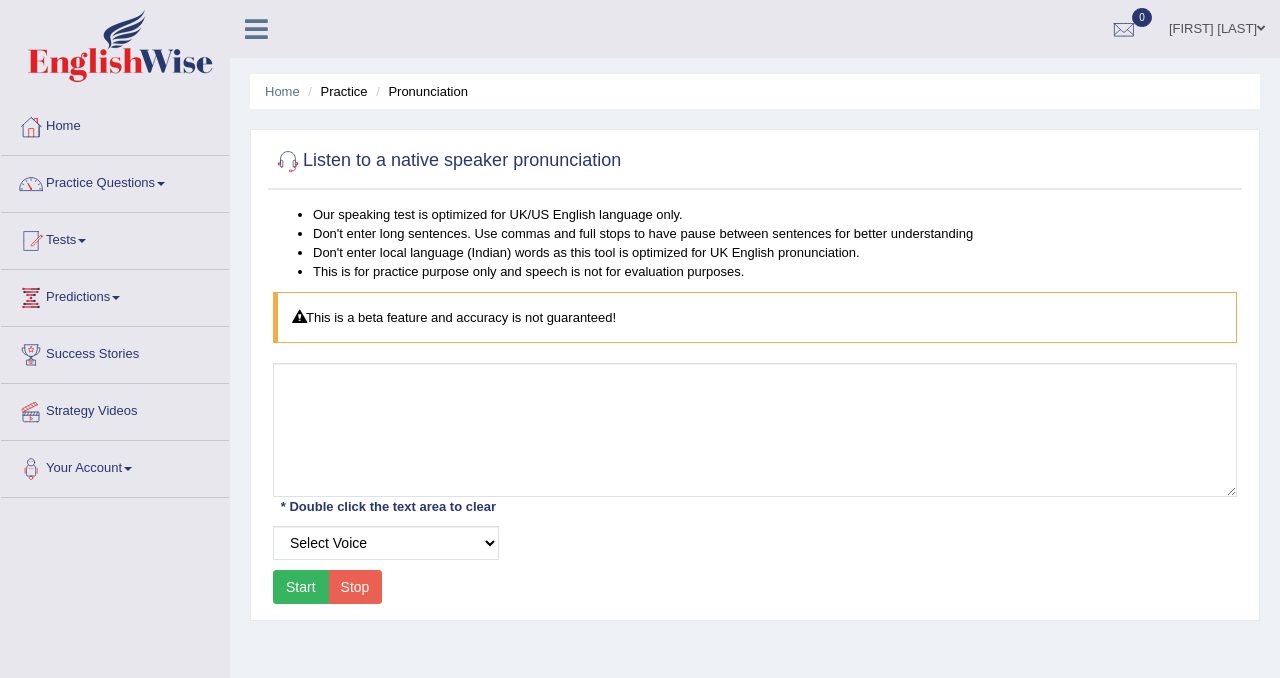click on "Start" at bounding box center (301, 587) 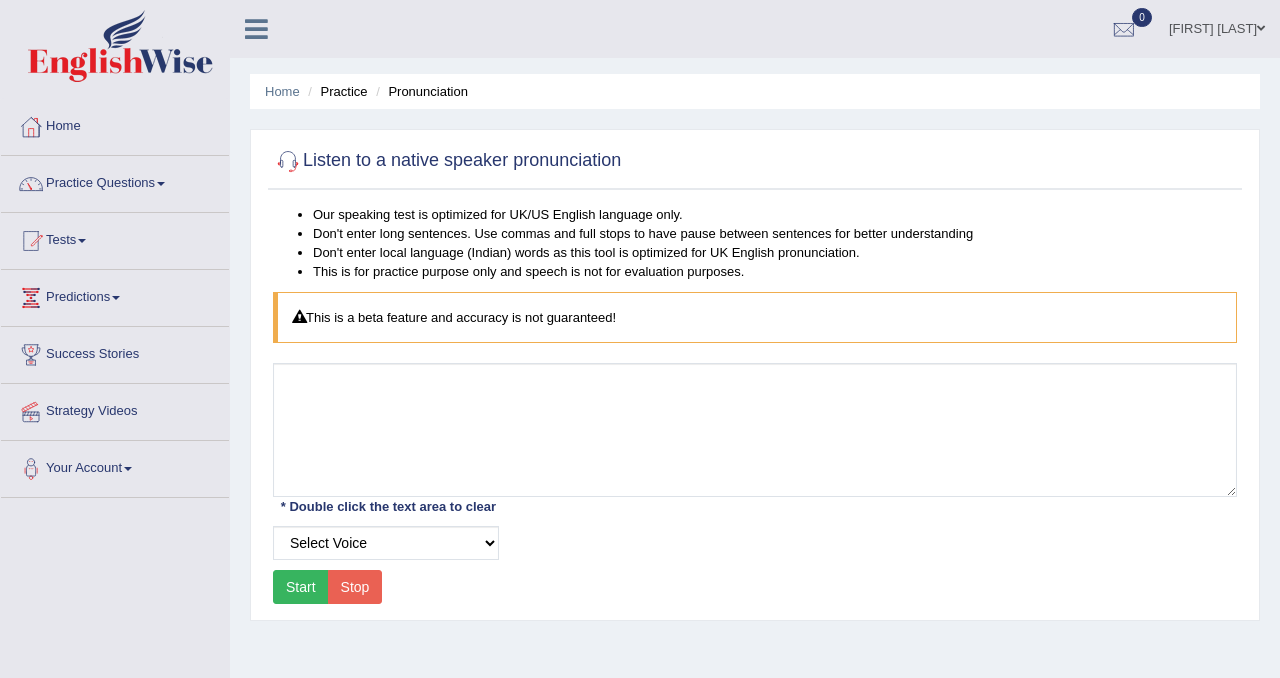 click on "Stop" at bounding box center [355, 587] 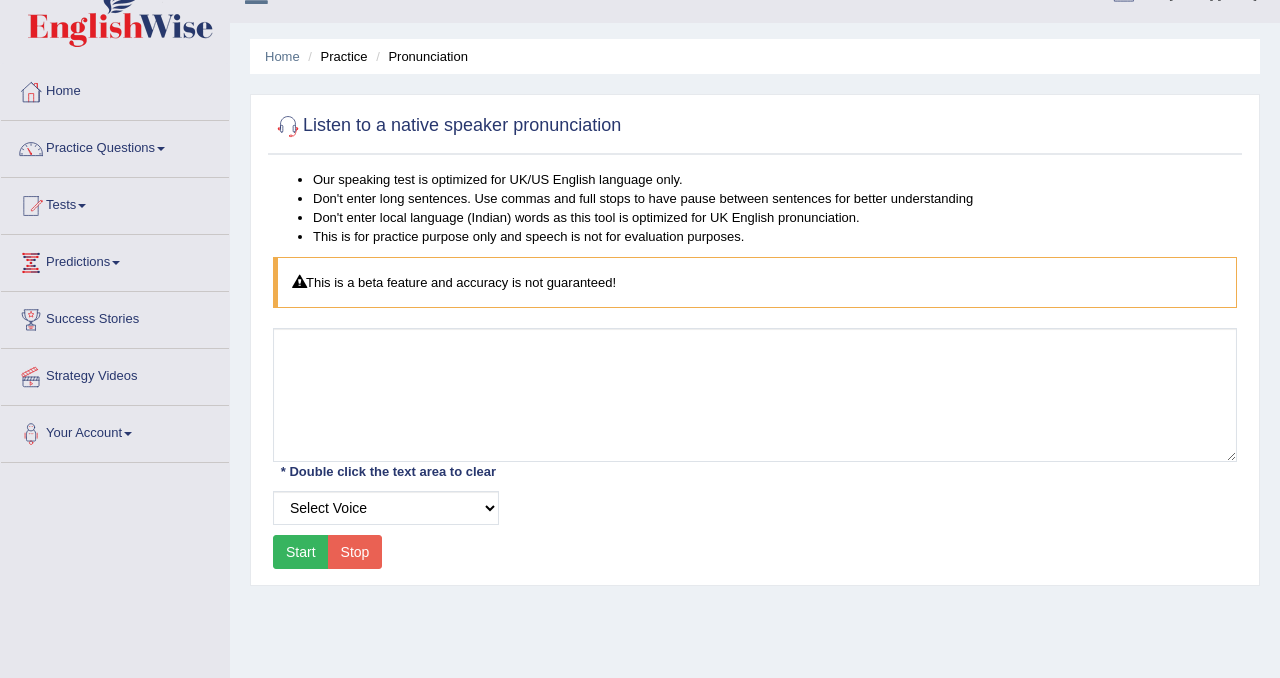 scroll, scrollTop: 142, scrollLeft: 0, axis: vertical 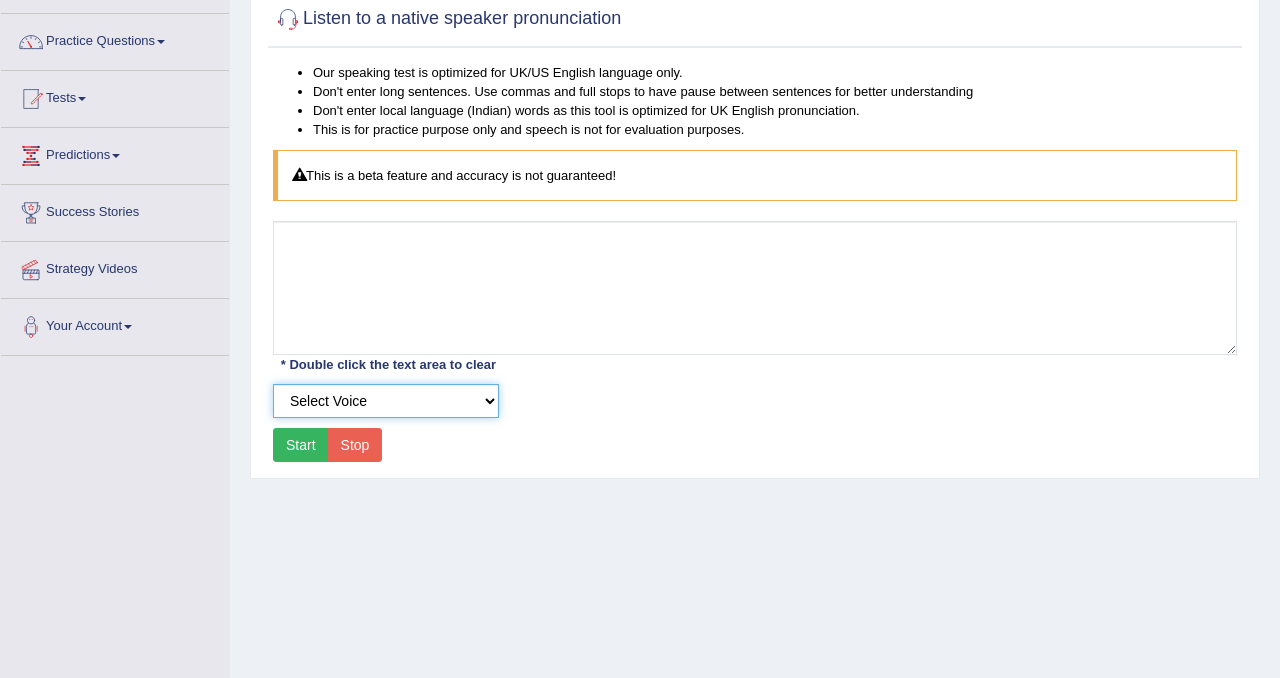 click on "Select Voice  UK English Female  UK English Male" at bounding box center (386, 401) 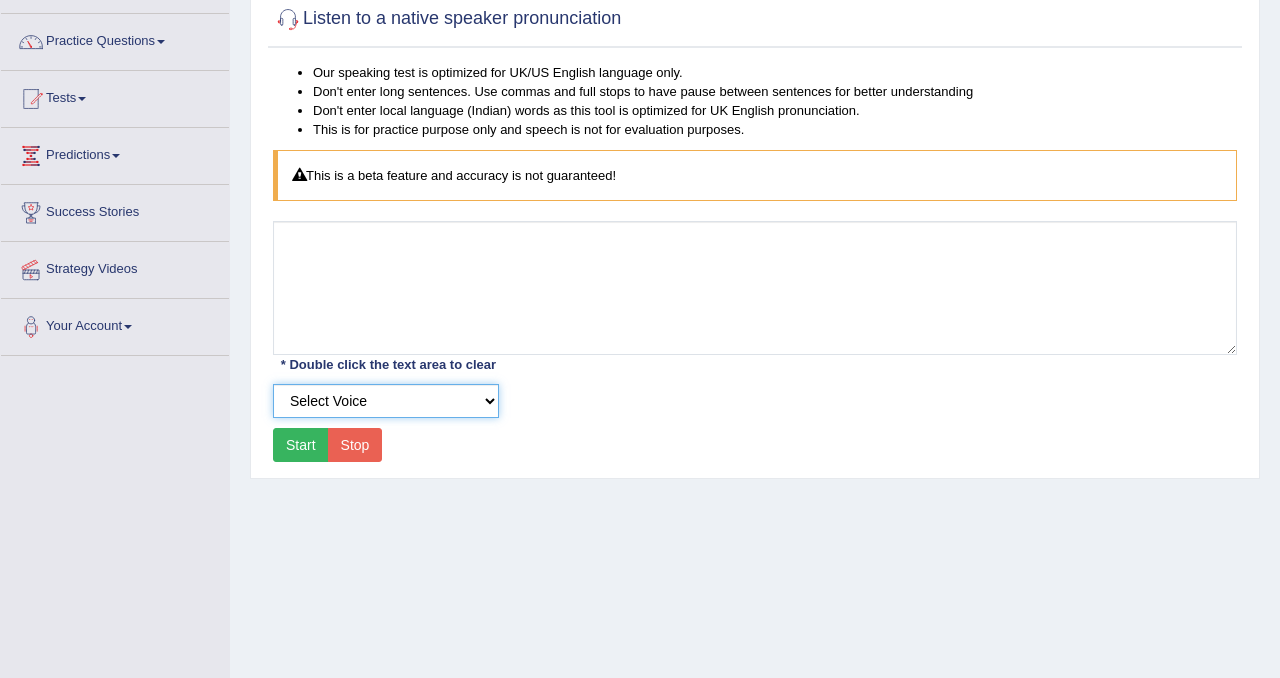 select on "51" 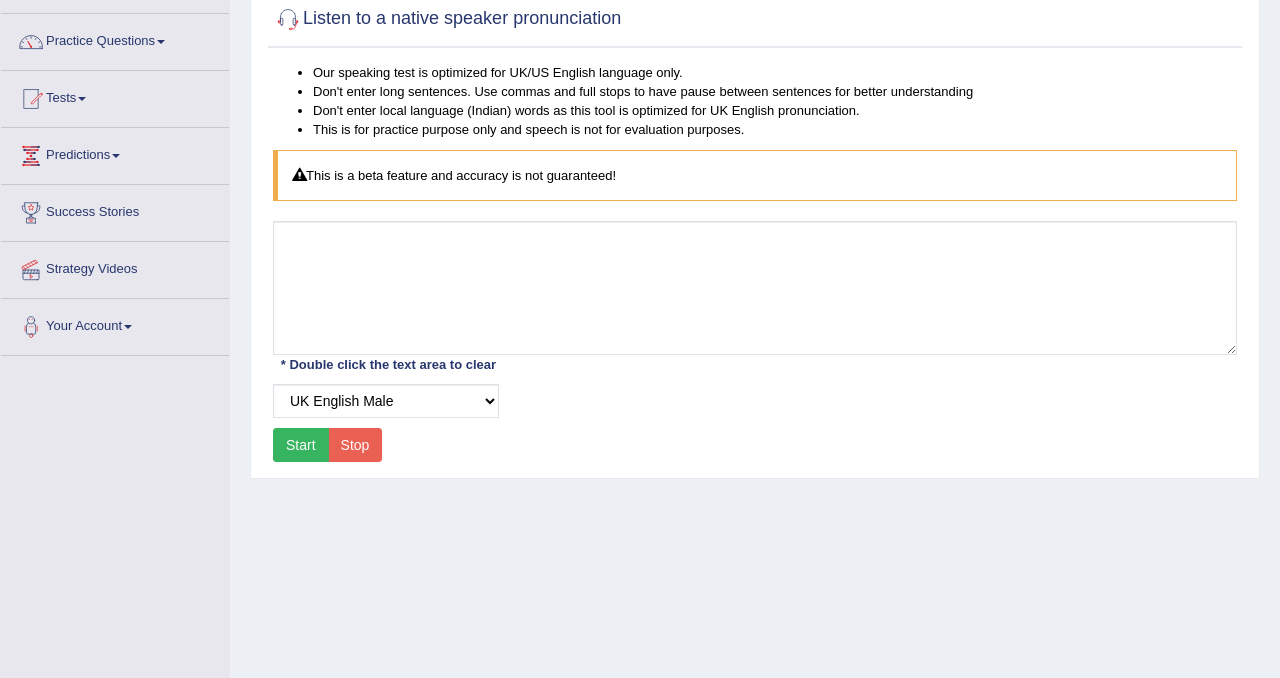 click on "Start" at bounding box center (301, 445) 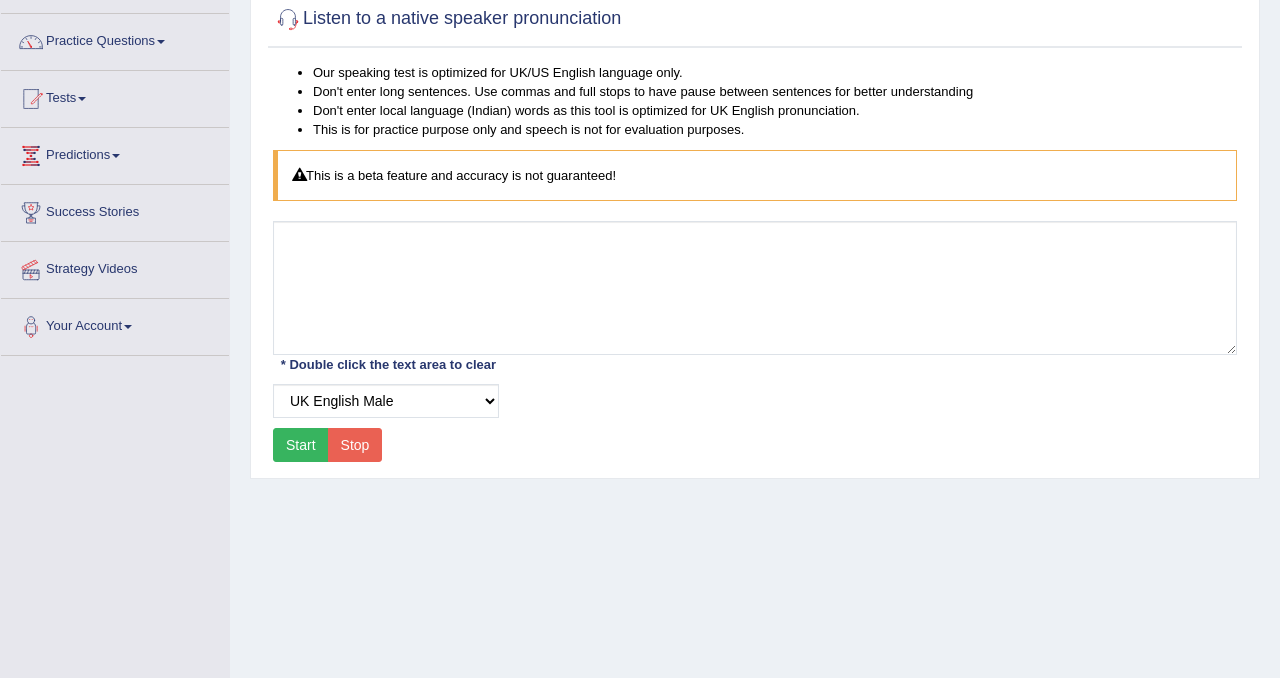 click on "Stop" at bounding box center [355, 445] 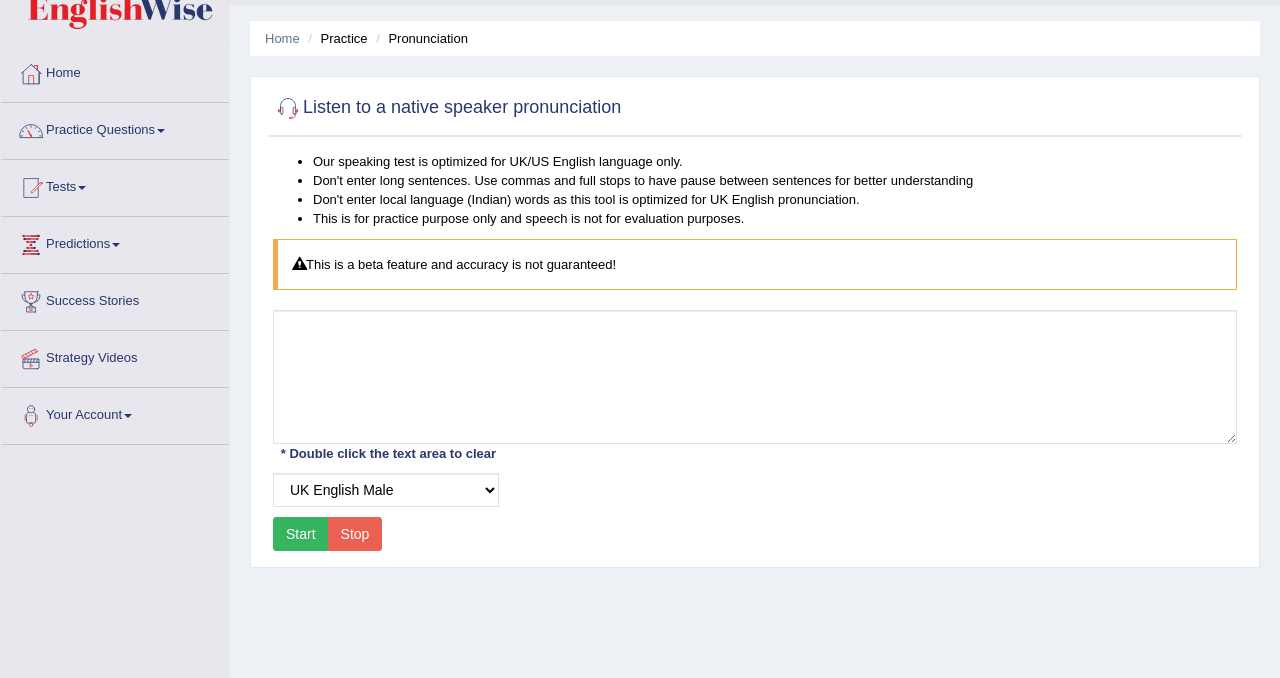 scroll, scrollTop: 0, scrollLeft: 0, axis: both 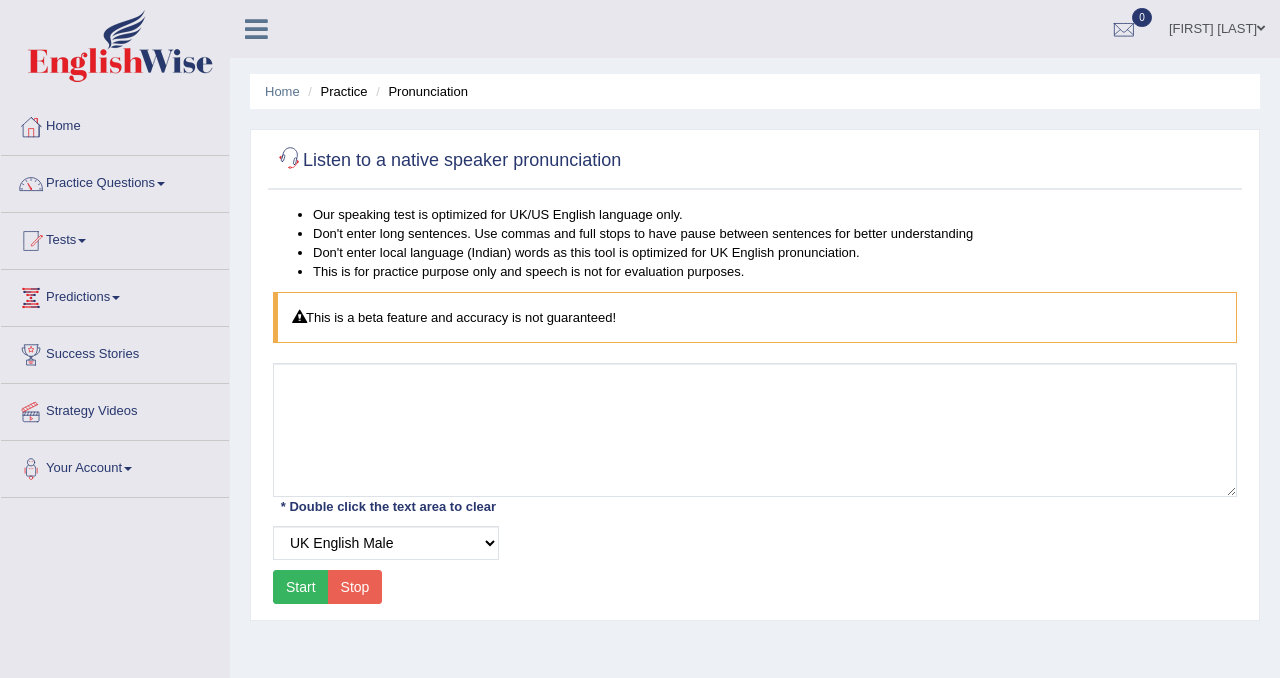 click at bounding box center [288, 161] 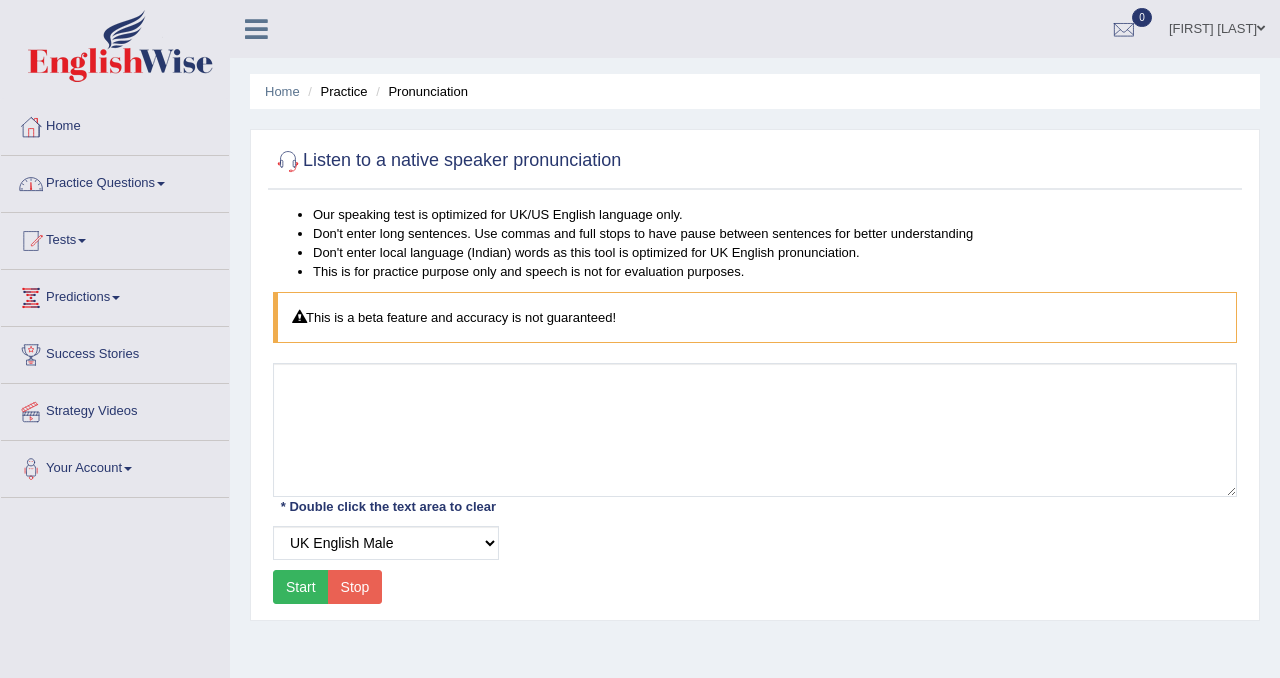 click on "Practice Questions" at bounding box center (115, 181) 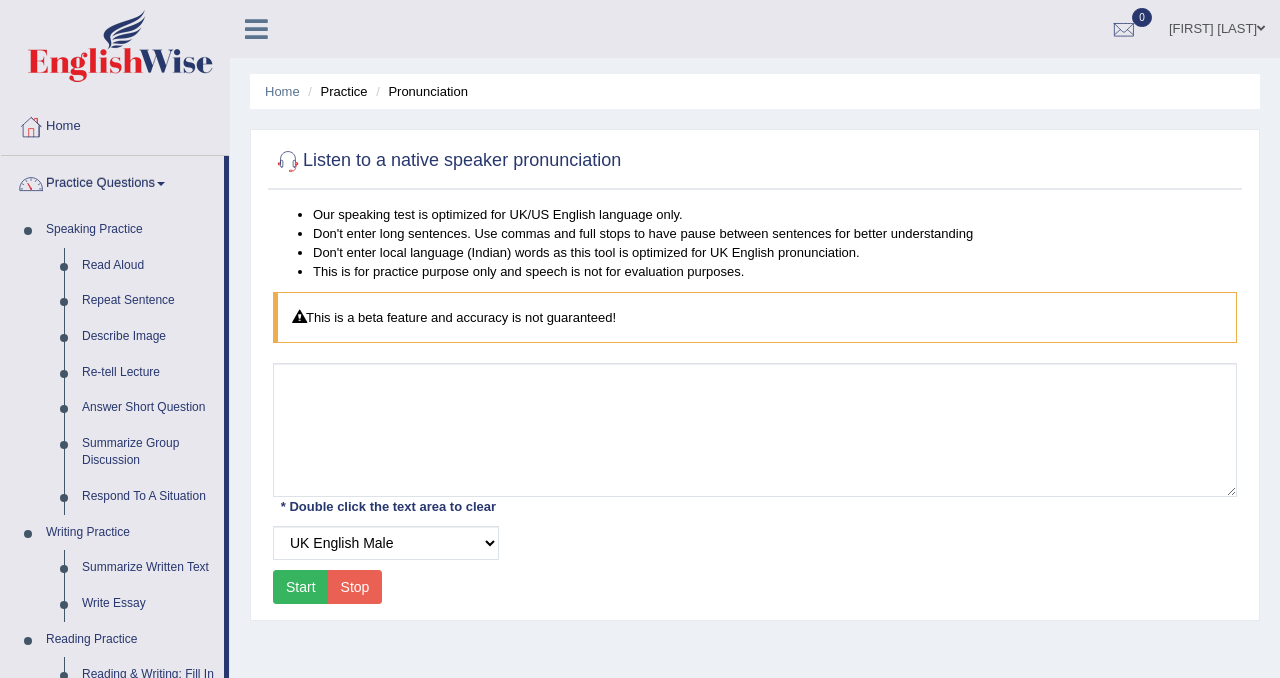 click on "Practice Questions" at bounding box center (112, 181) 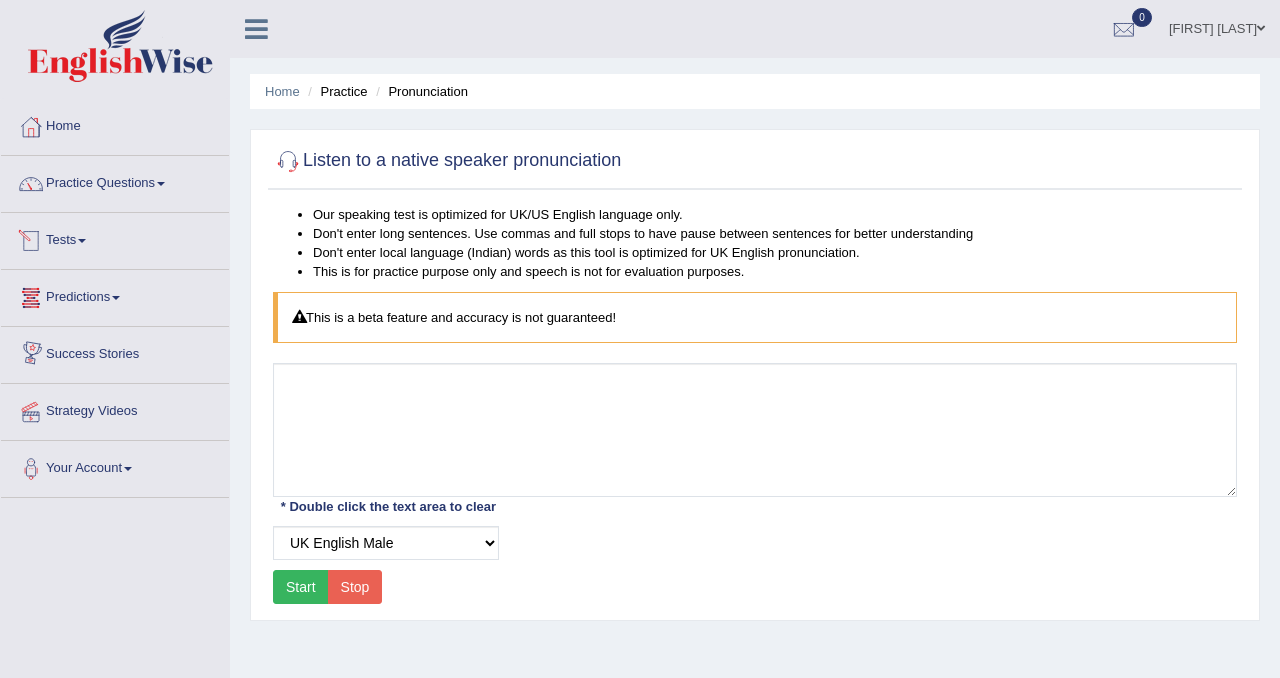 click on "Tests" at bounding box center (115, 238) 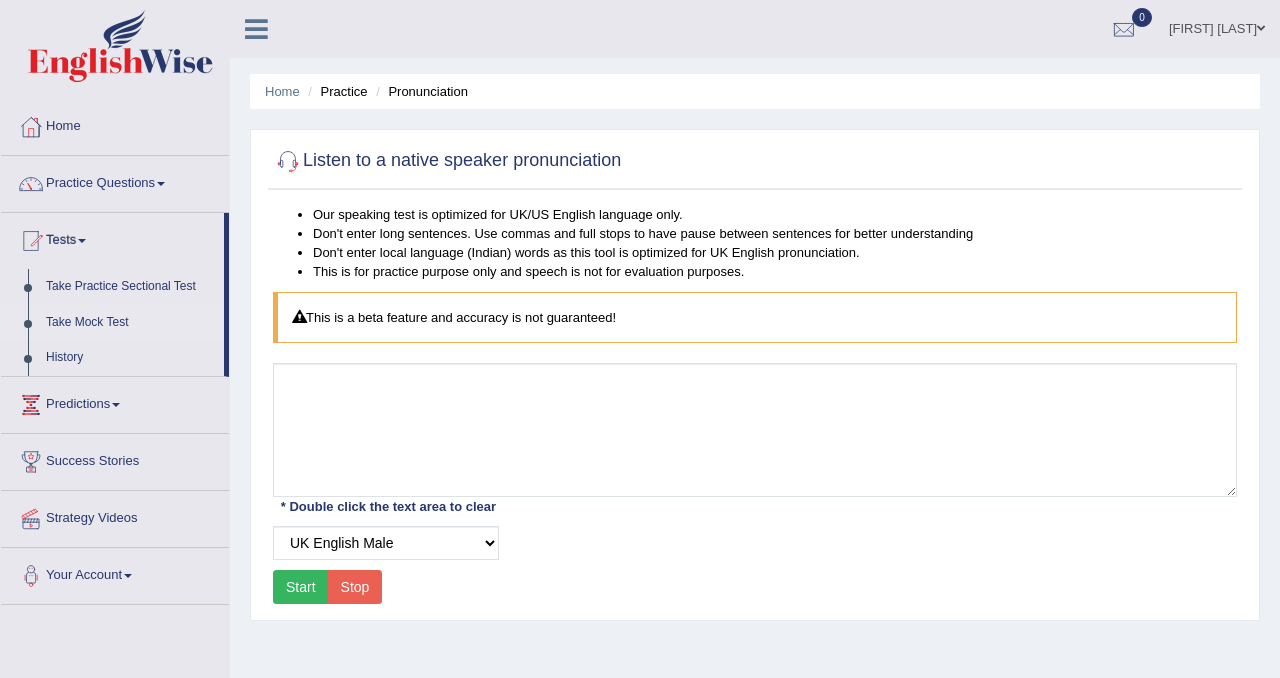 click on "Take Mock Test" at bounding box center (130, 323) 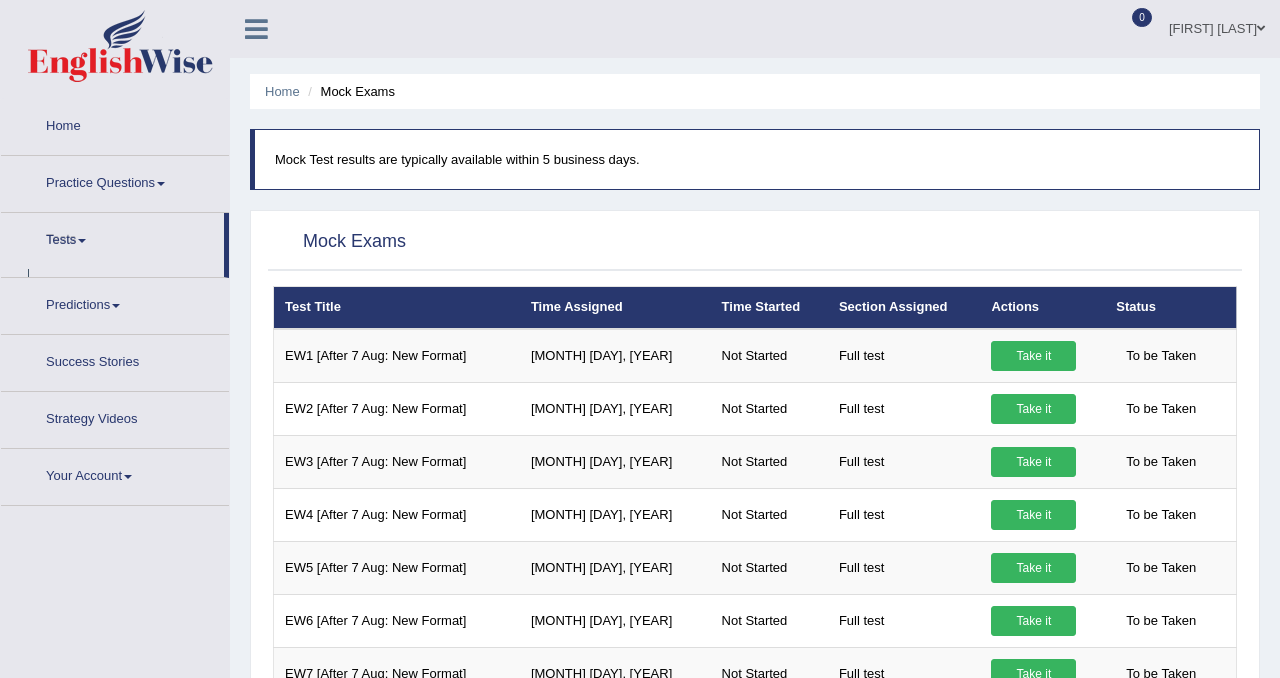 scroll, scrollTop: 538, scrollLeft: 0, axis: vertical 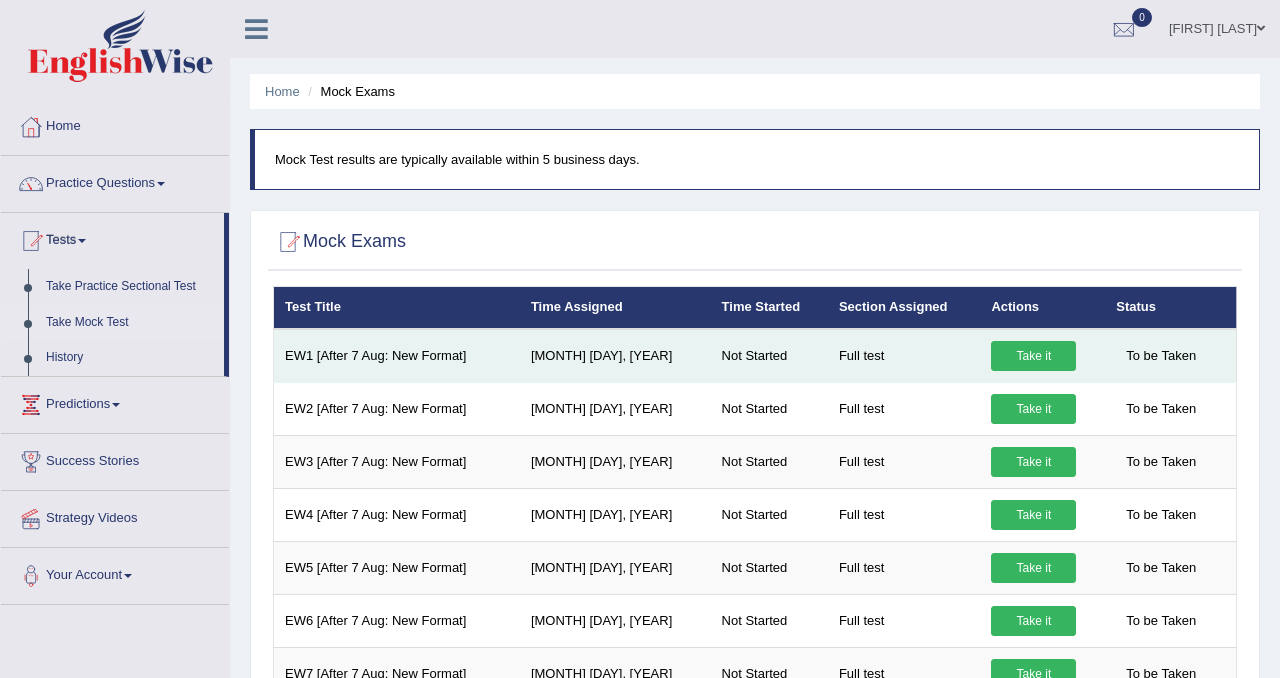 click on "Take it" at bounding box center [1033, 356] 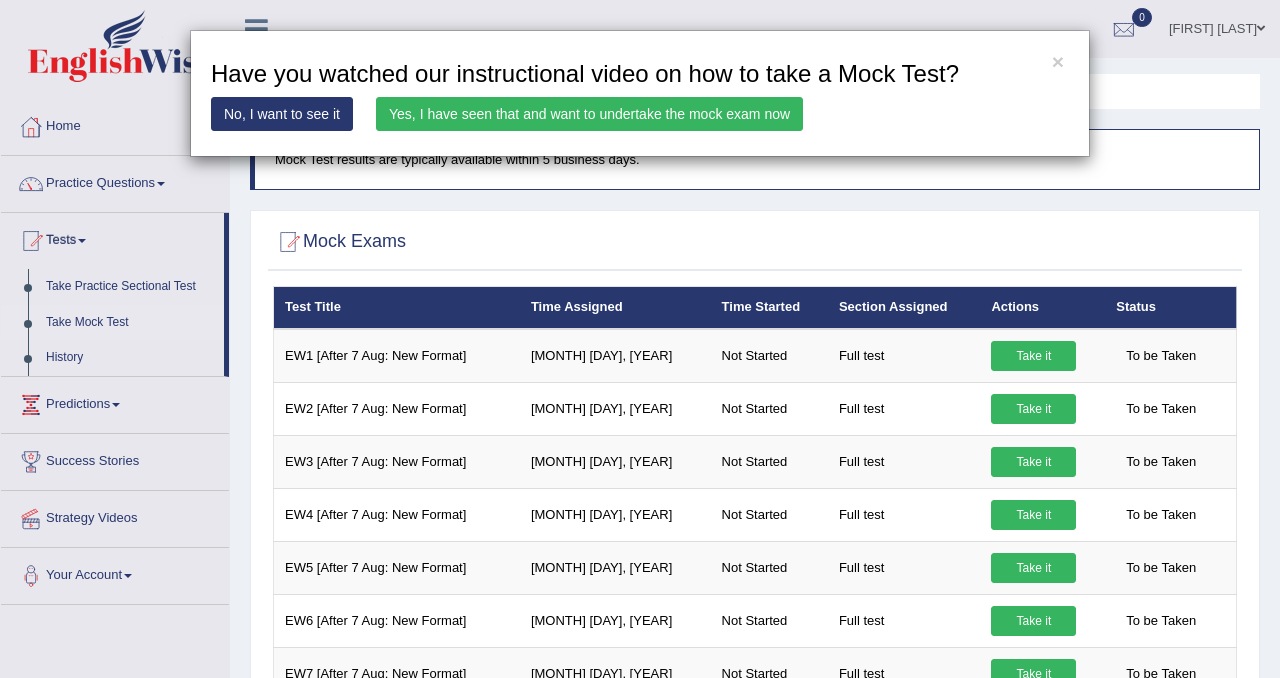 click on "Yes, I have seen that and want to undertake the mock exam now" at bounding box center (589, 114) 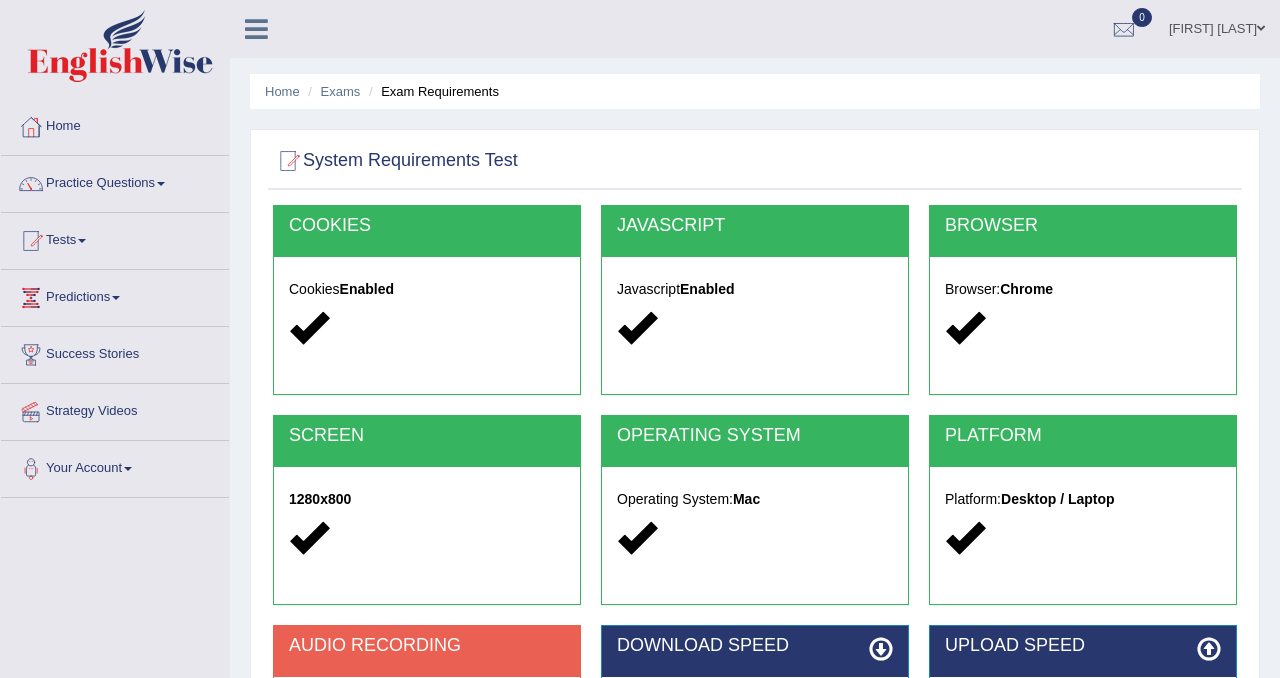 scroll, scrollTop: 18, scrollLeft: 0, axis: vertical 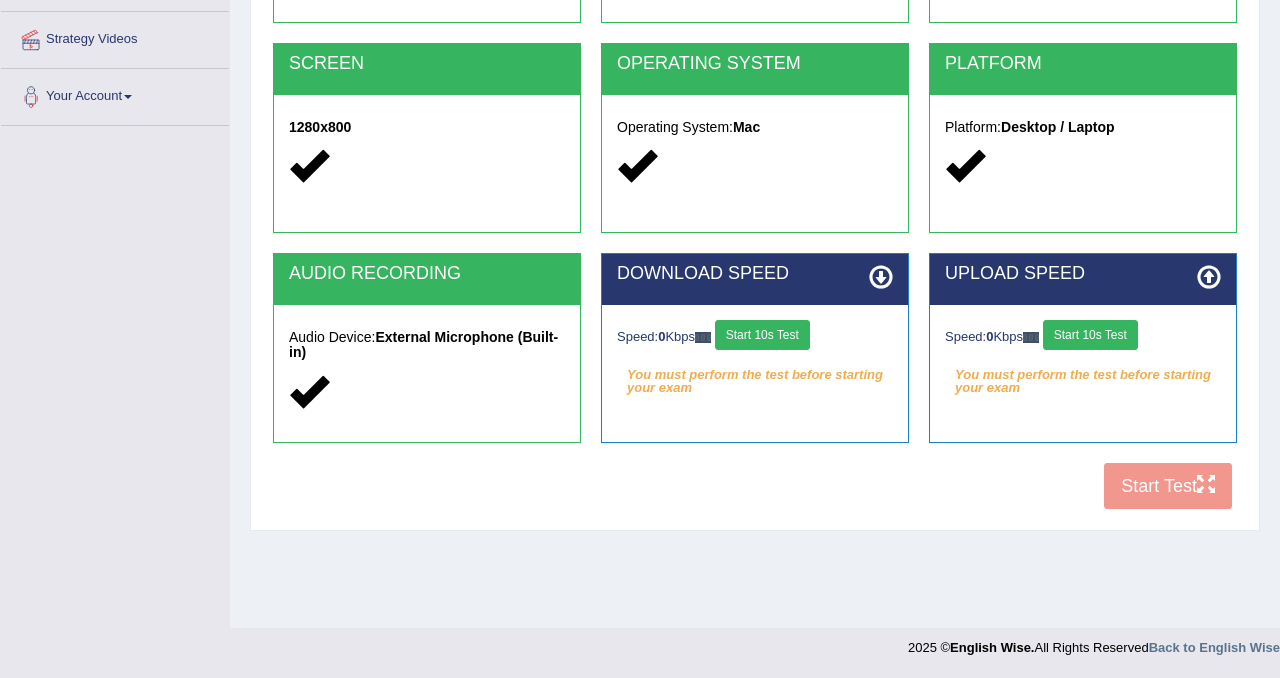 click on "You must perform the test before starting your exam" at bounding box center (755, 375) 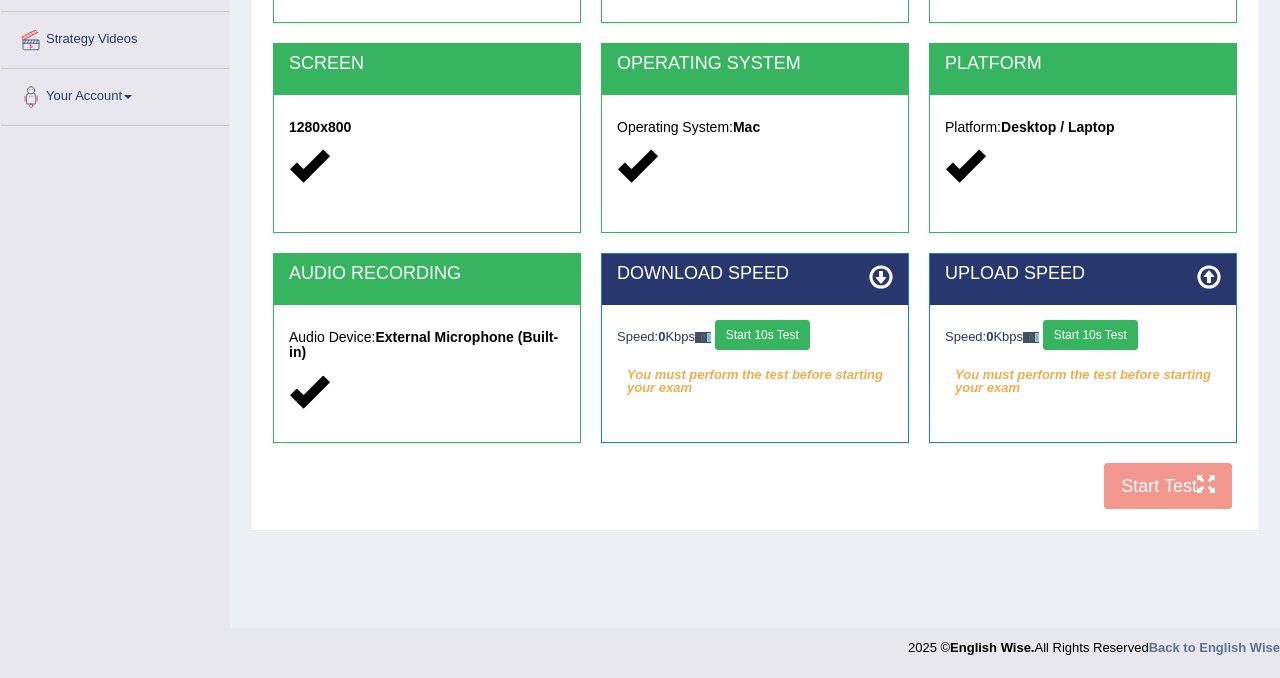 click on "Start 10s Test" at bounding box center [762, 335] 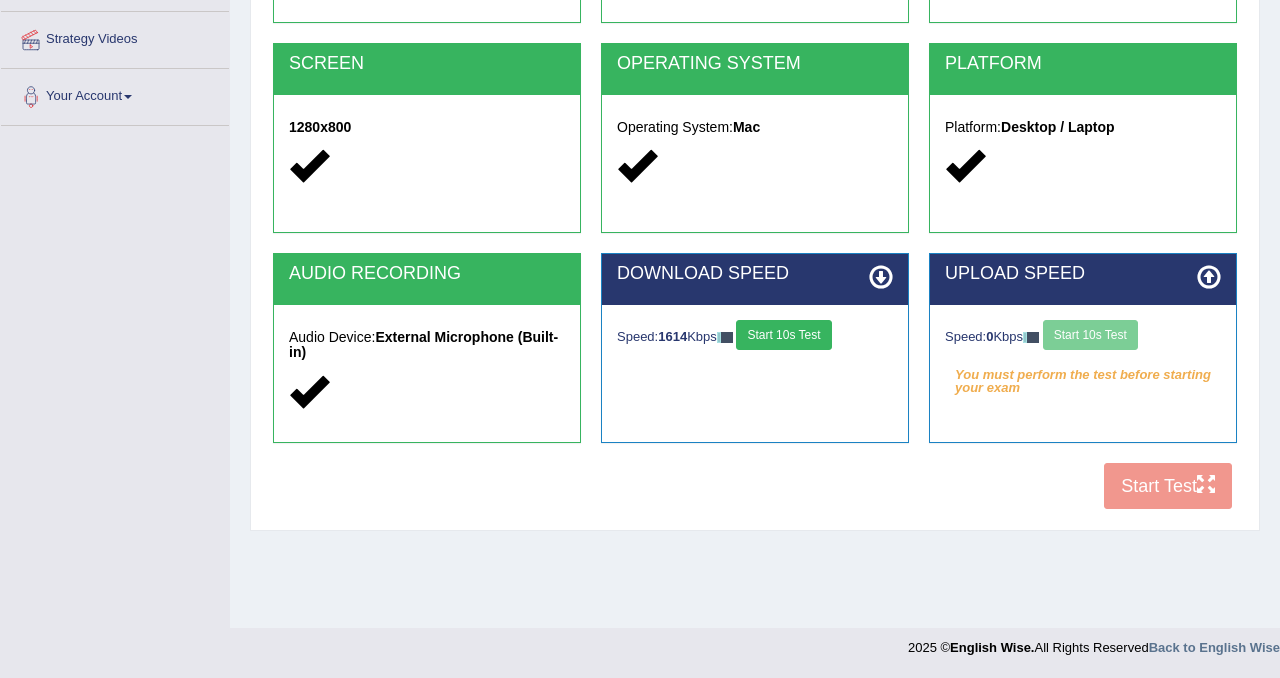 click on "Speed:  0  Kbps    Start 10s Test" at bounding box center (1083, 337) 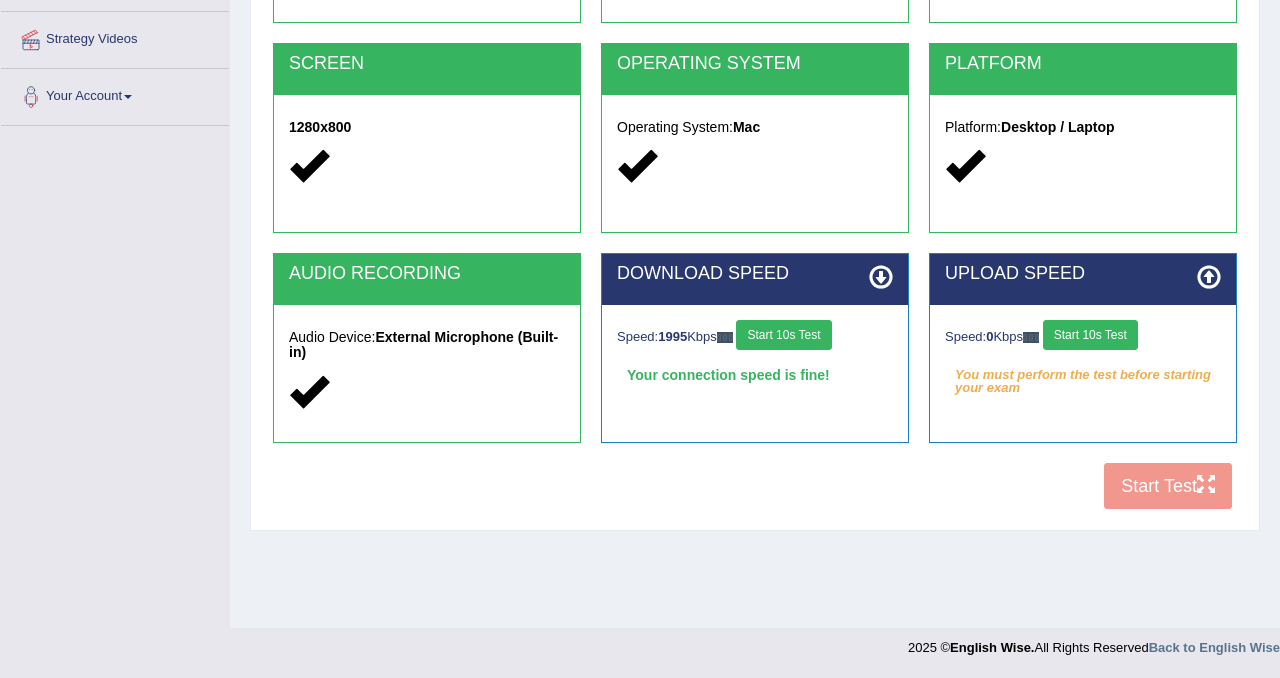 click on "Start 10s Test" at bounding box center [1090, 335] 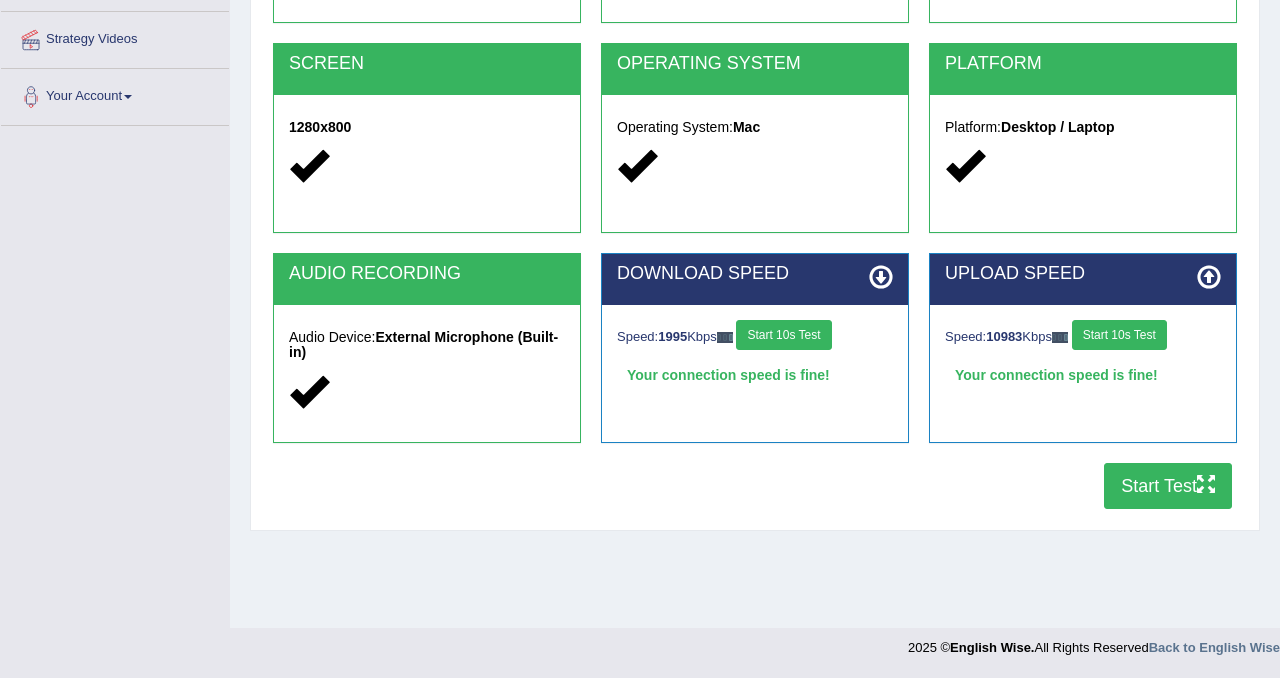 click on "Start Test" at bounding box center [1168, 486] 